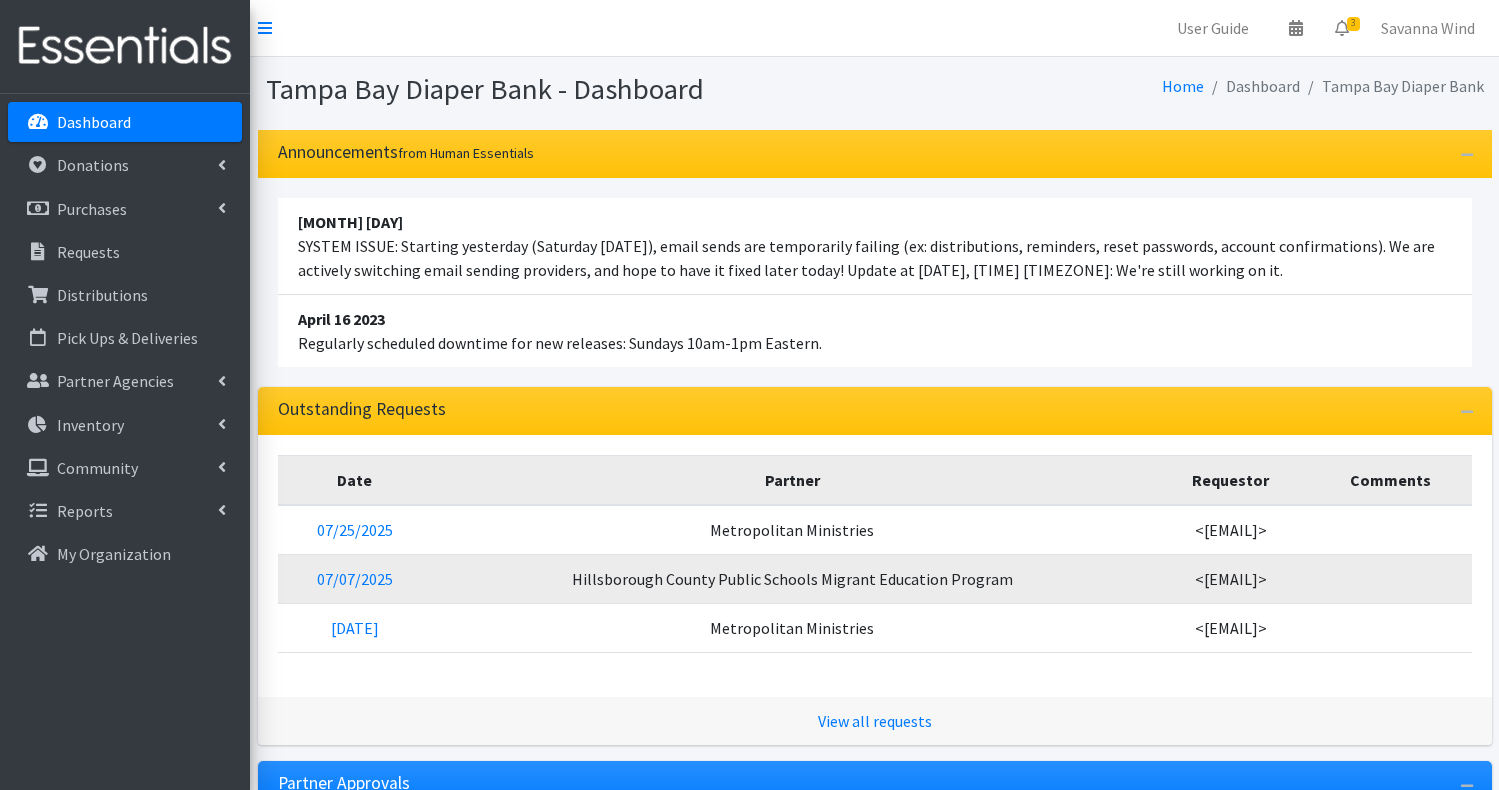 scroll, scrollTop: 0, scrollLeft: 0, axis: both 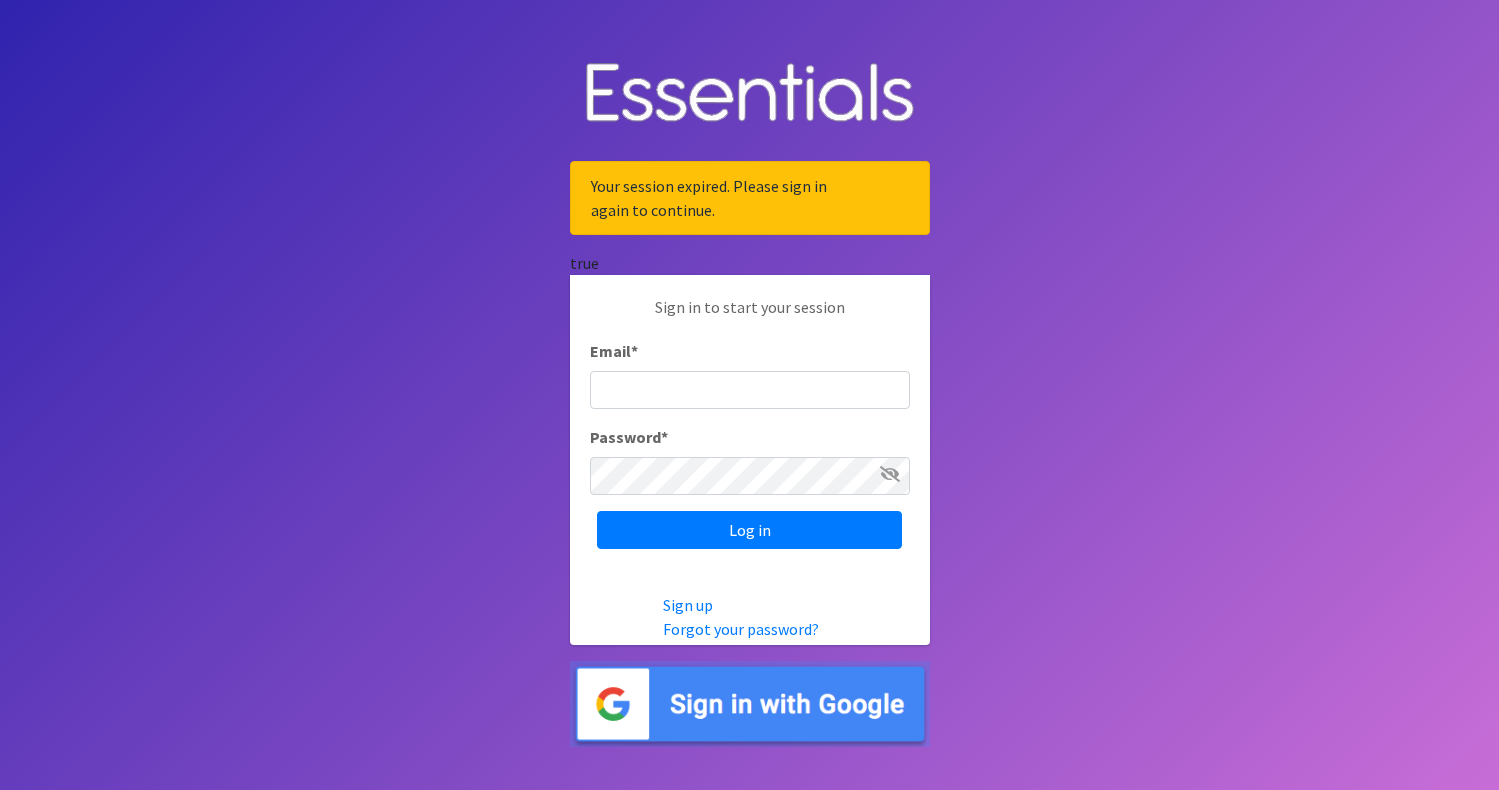 click on "Email  *" at bounding box center [750, 390] 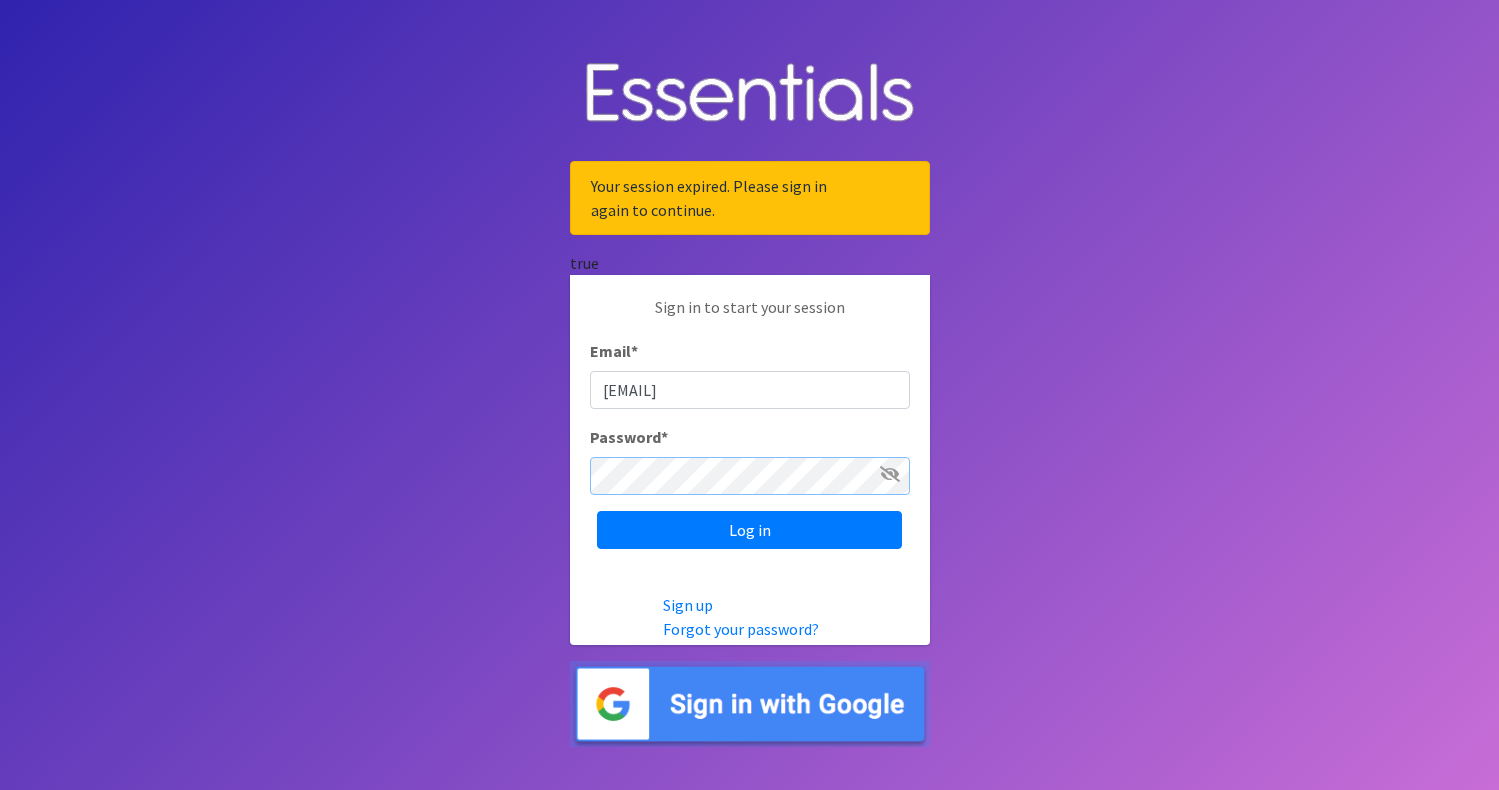 click on "Log in" at bounding box center (749, 530) 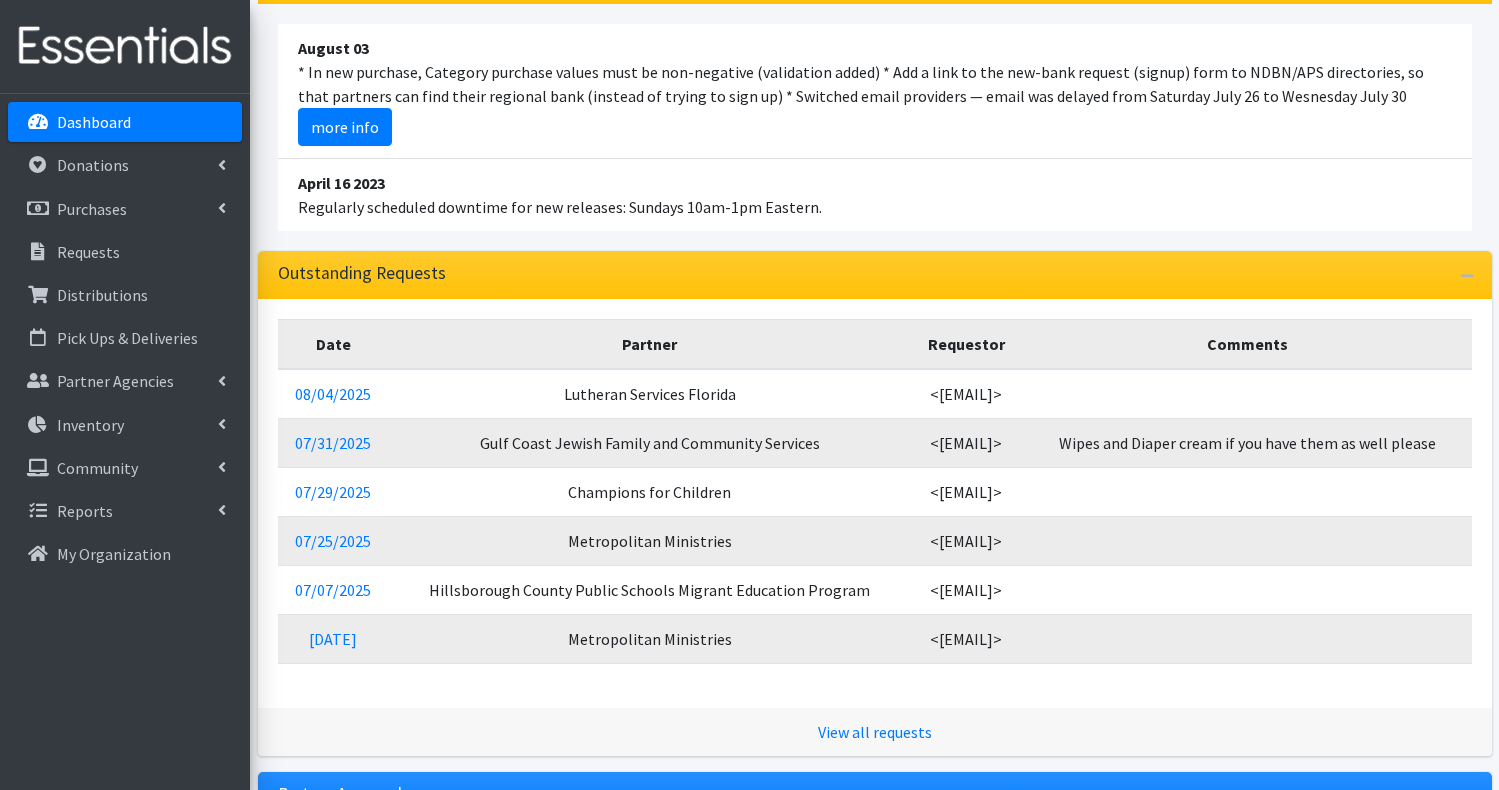 scroll, scrollTop: 280, scrollLeft: 0, axis: vertical 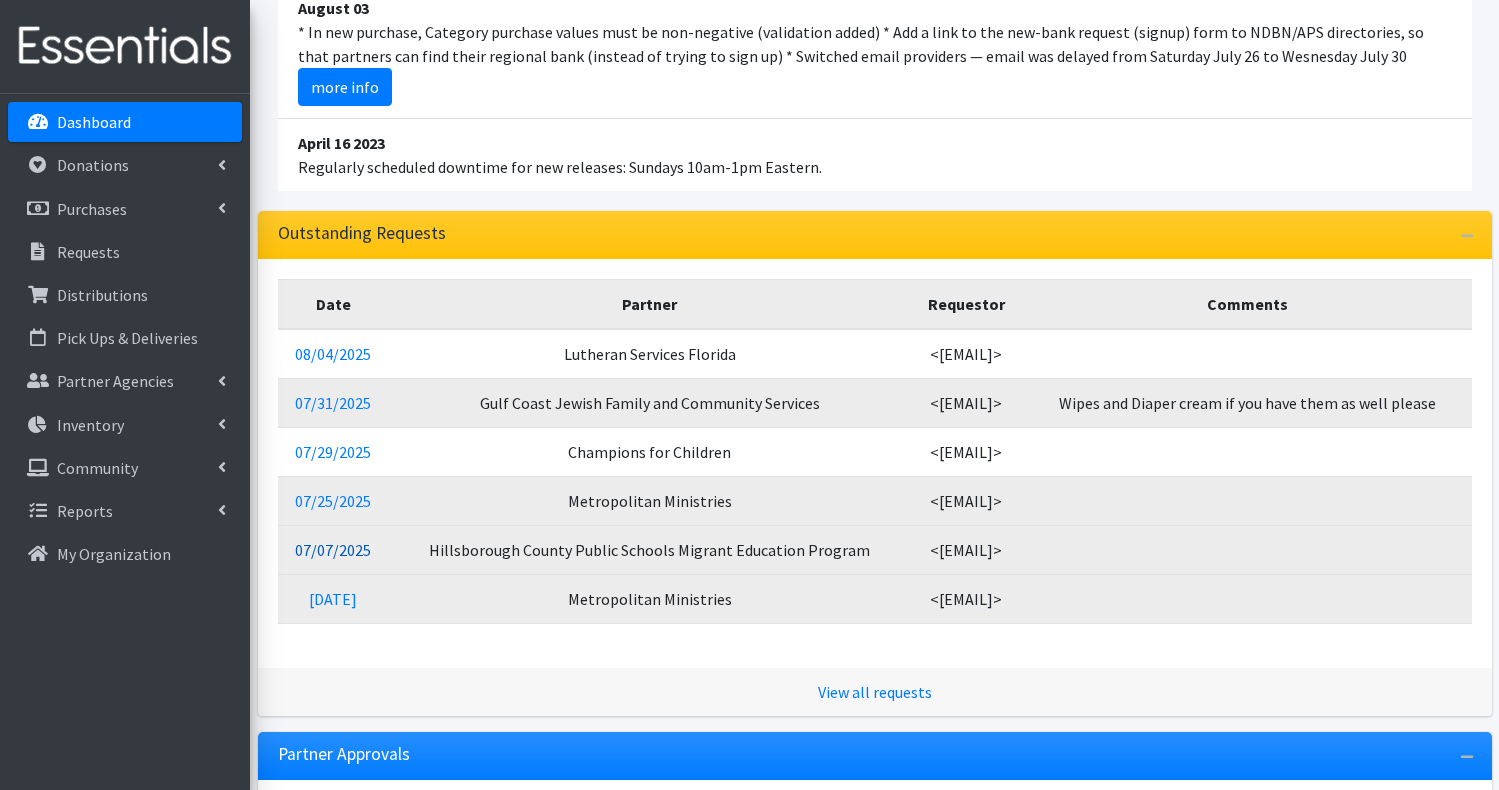 click on "07/07/2025" at bounding box center (333, 550) 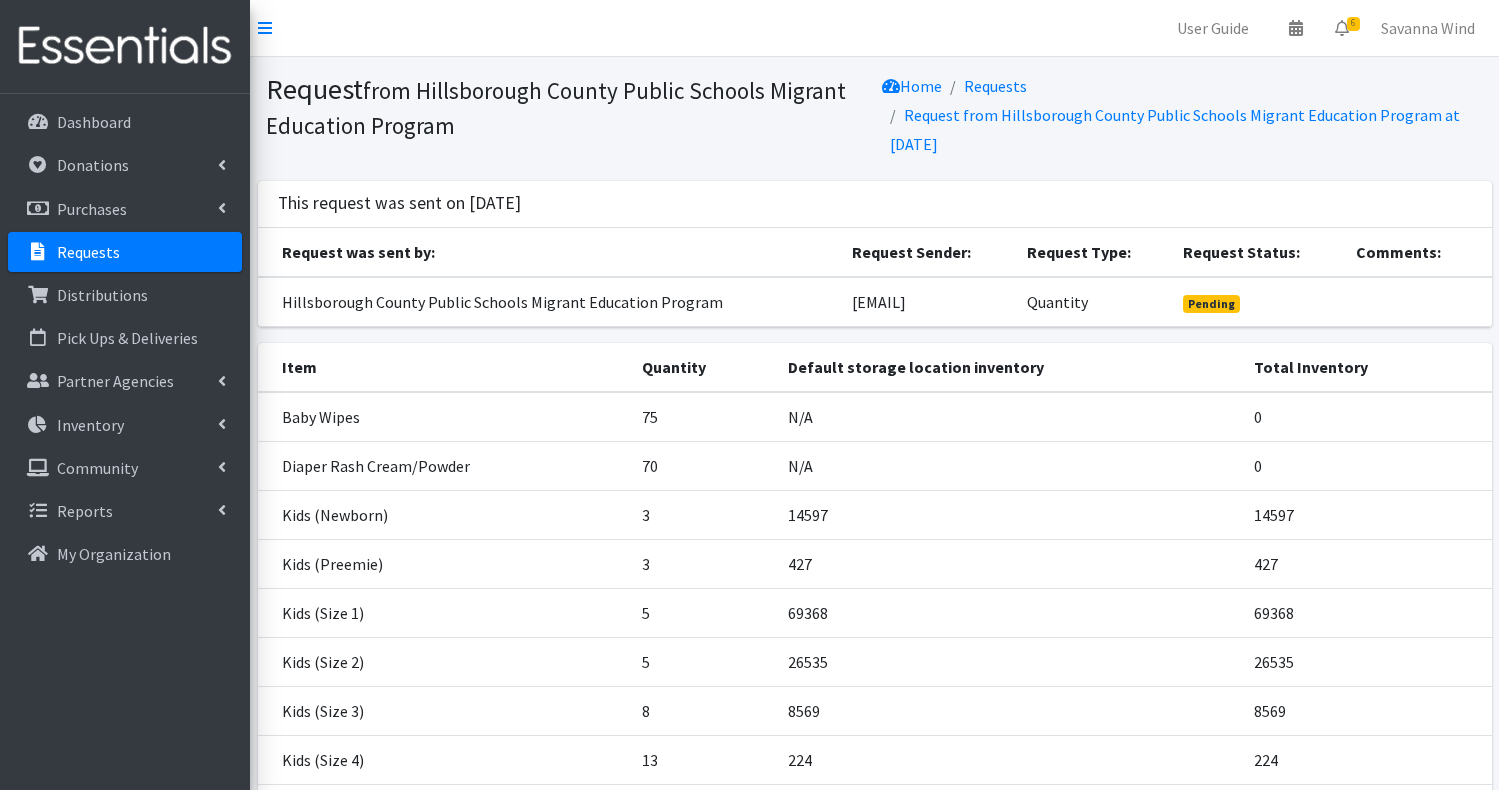 scroll, scrollTop: 0, scrollLeft: 0, axis: both 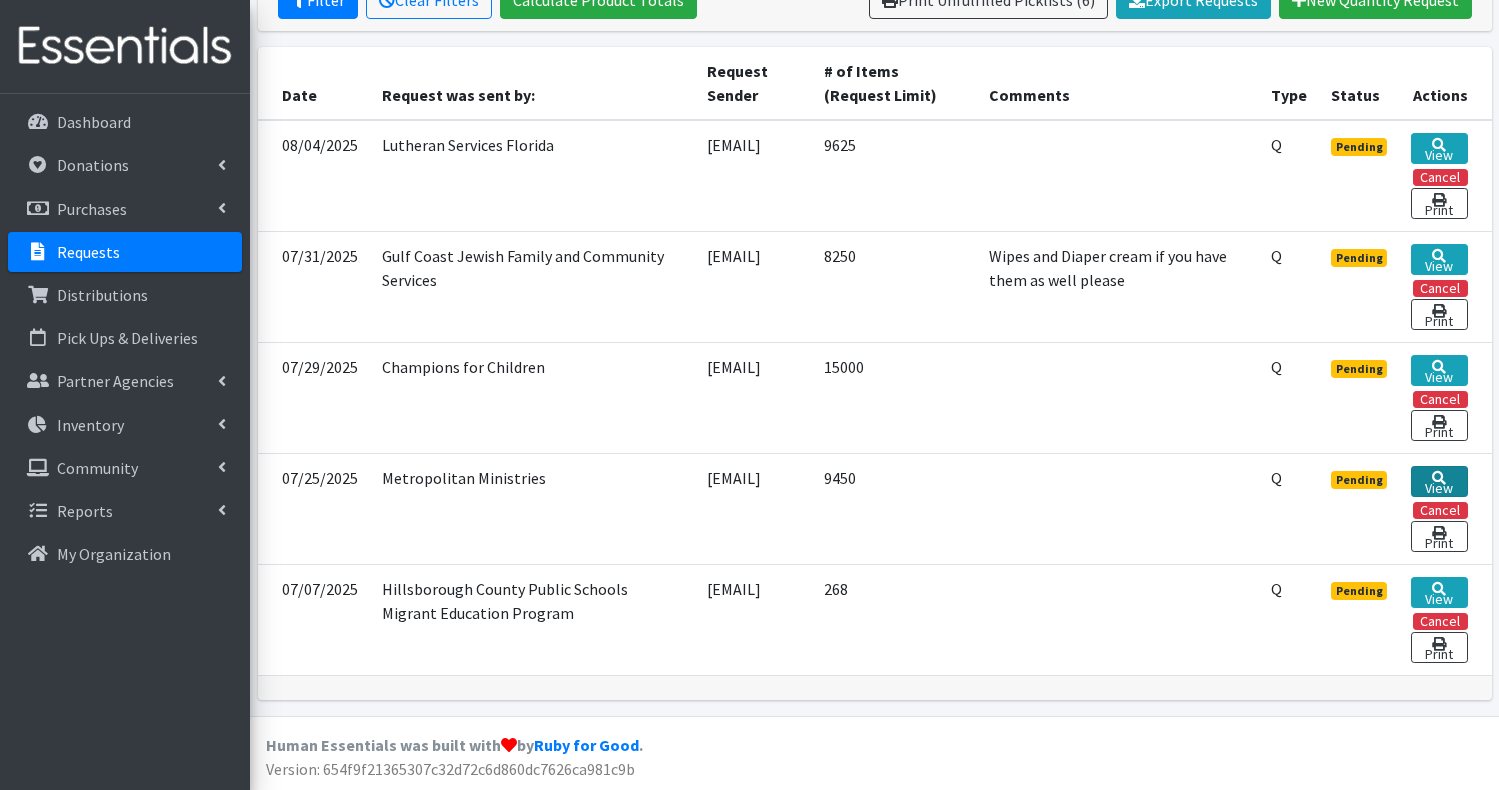 click on "View" at bounding box center (1439, 481) 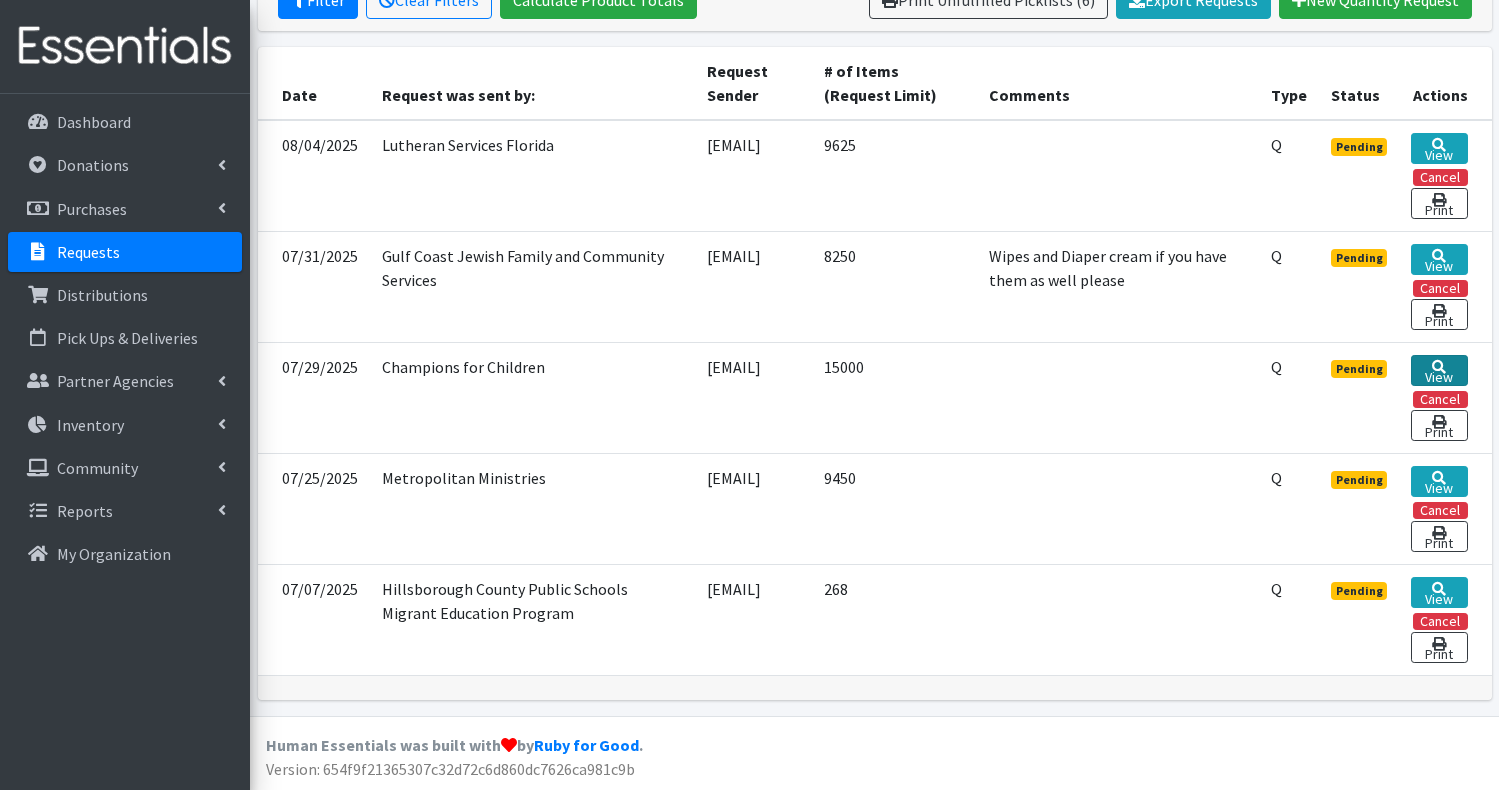 click on "View" at bounding box center (1439, 370) 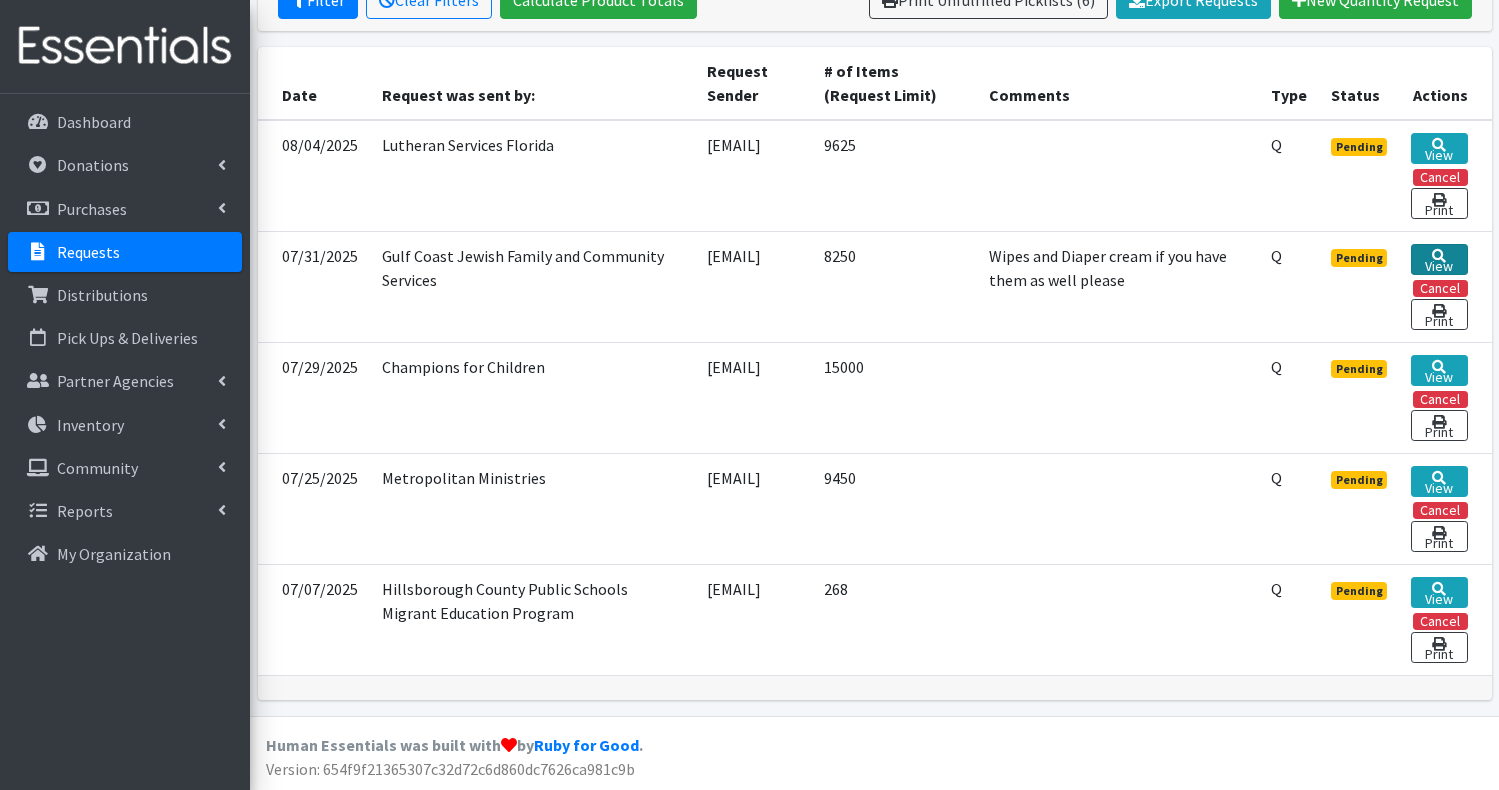 click on "View" at bounding box center [1439, 259] 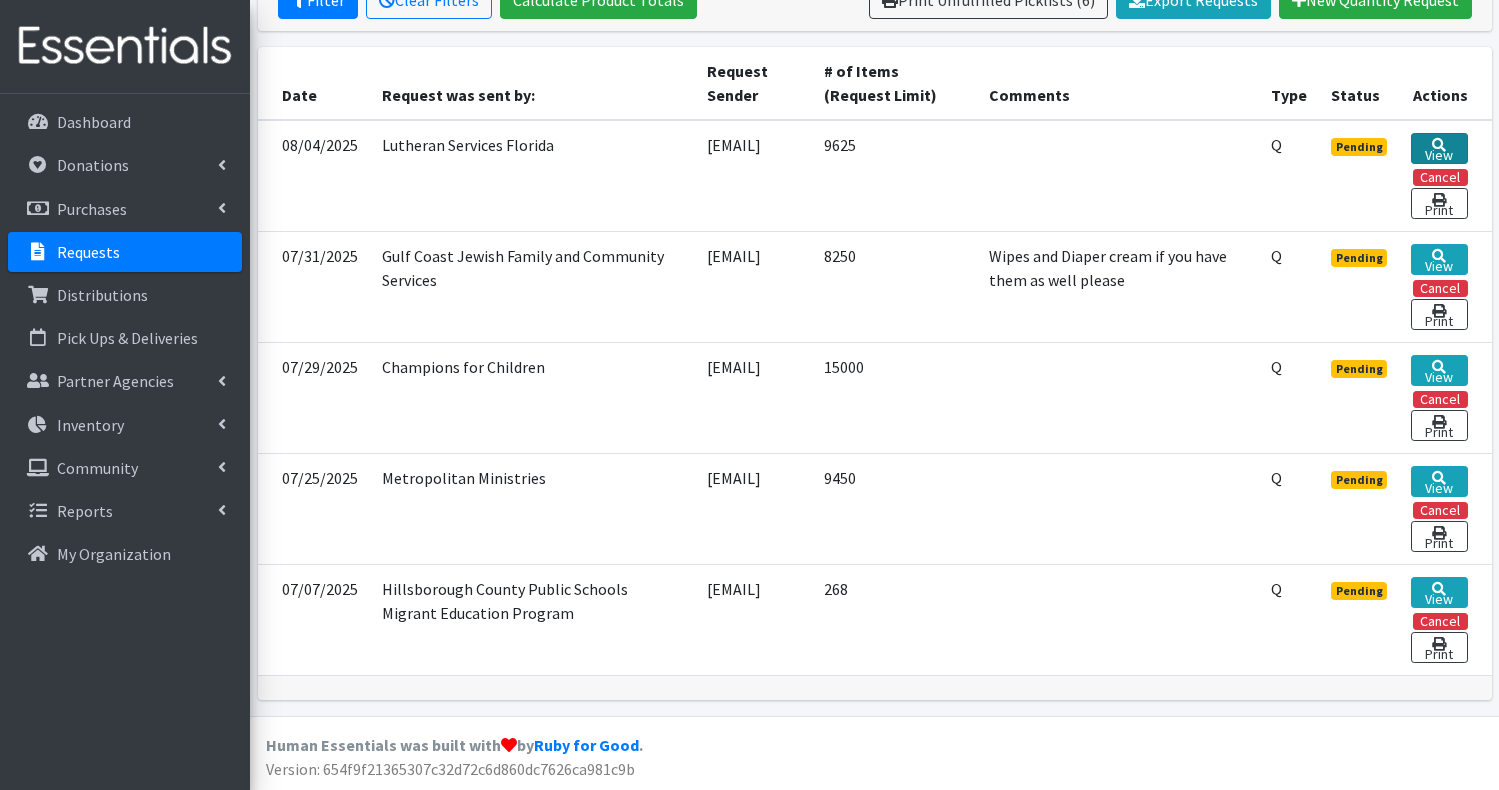 click on "View" at bounding box center (1439, 148) 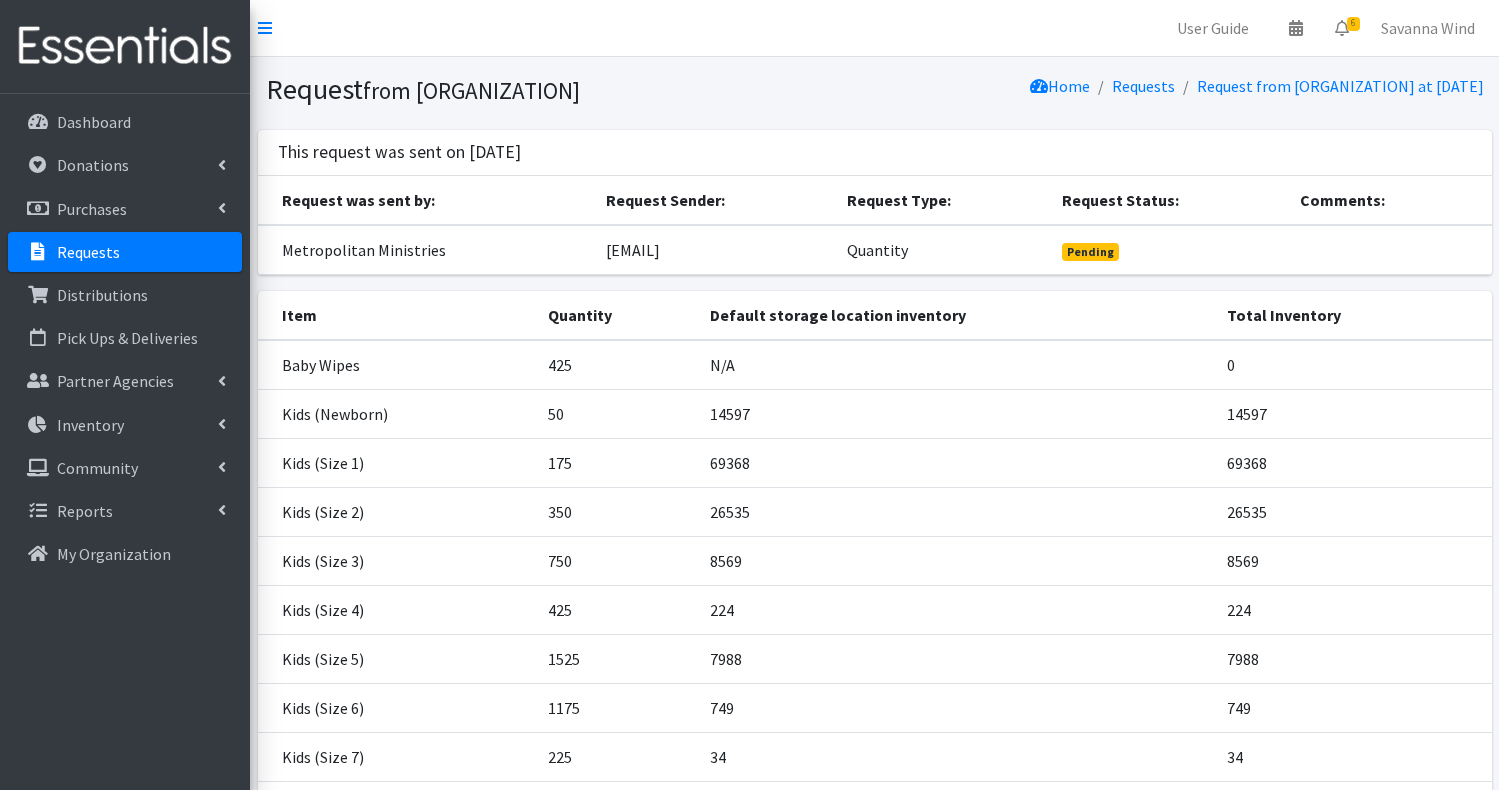 scroll, scrollTop: 0, scrollLeft: 0, axis: both 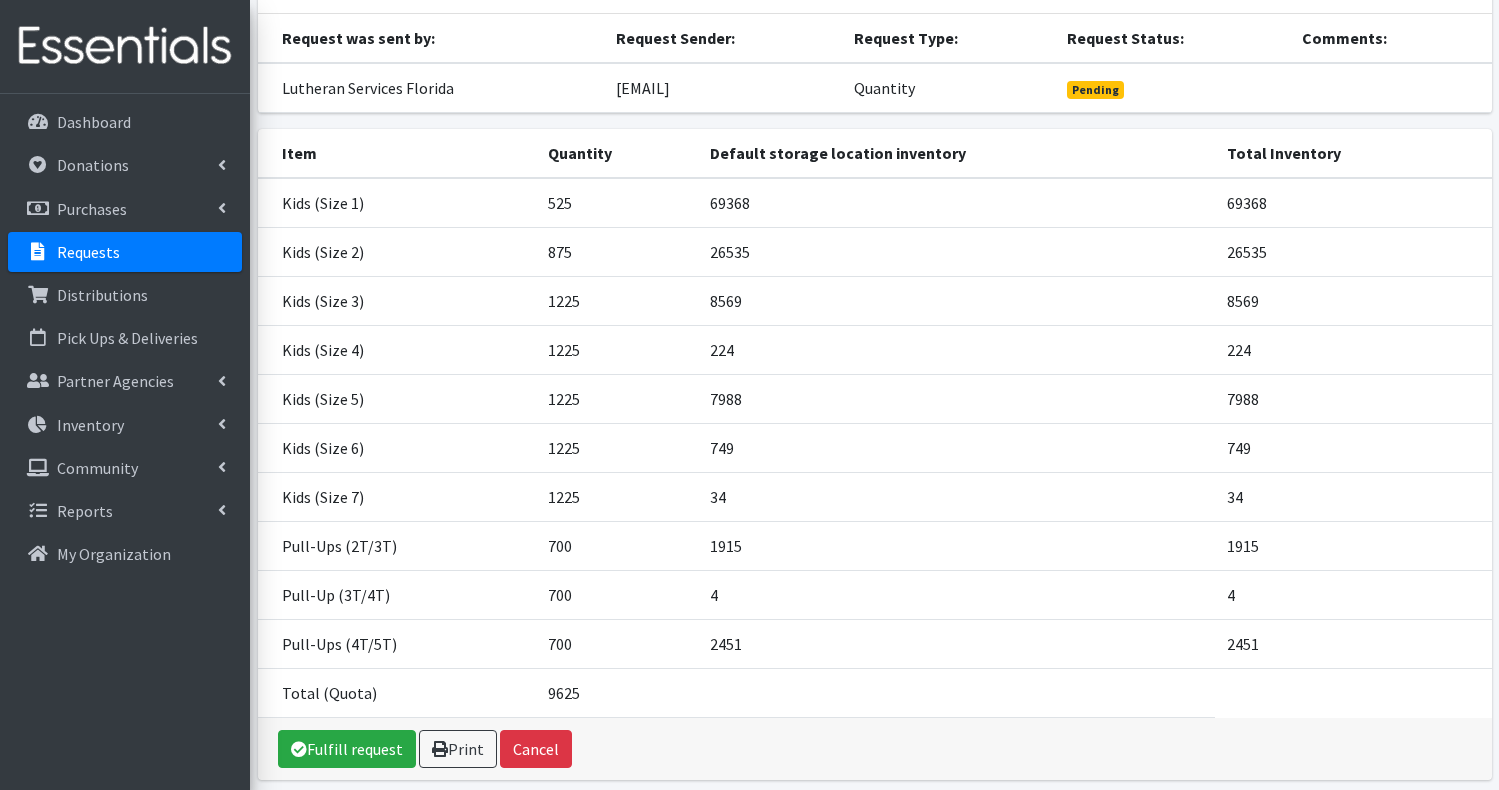 click on "Requests" at bounding box center (88, 252) 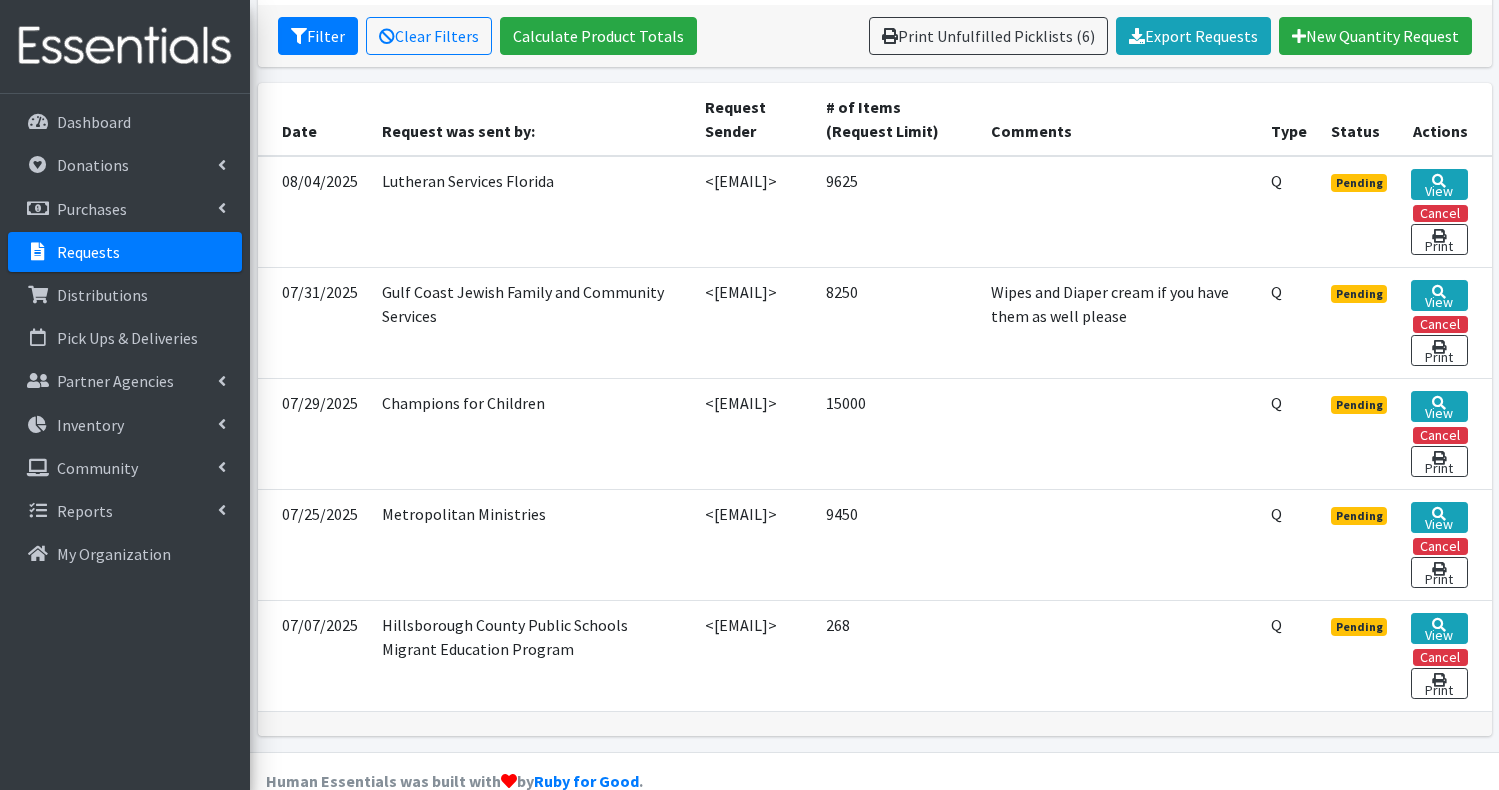 scroll, scrollTop: 400, scrollLeft: 0, axis: vertical 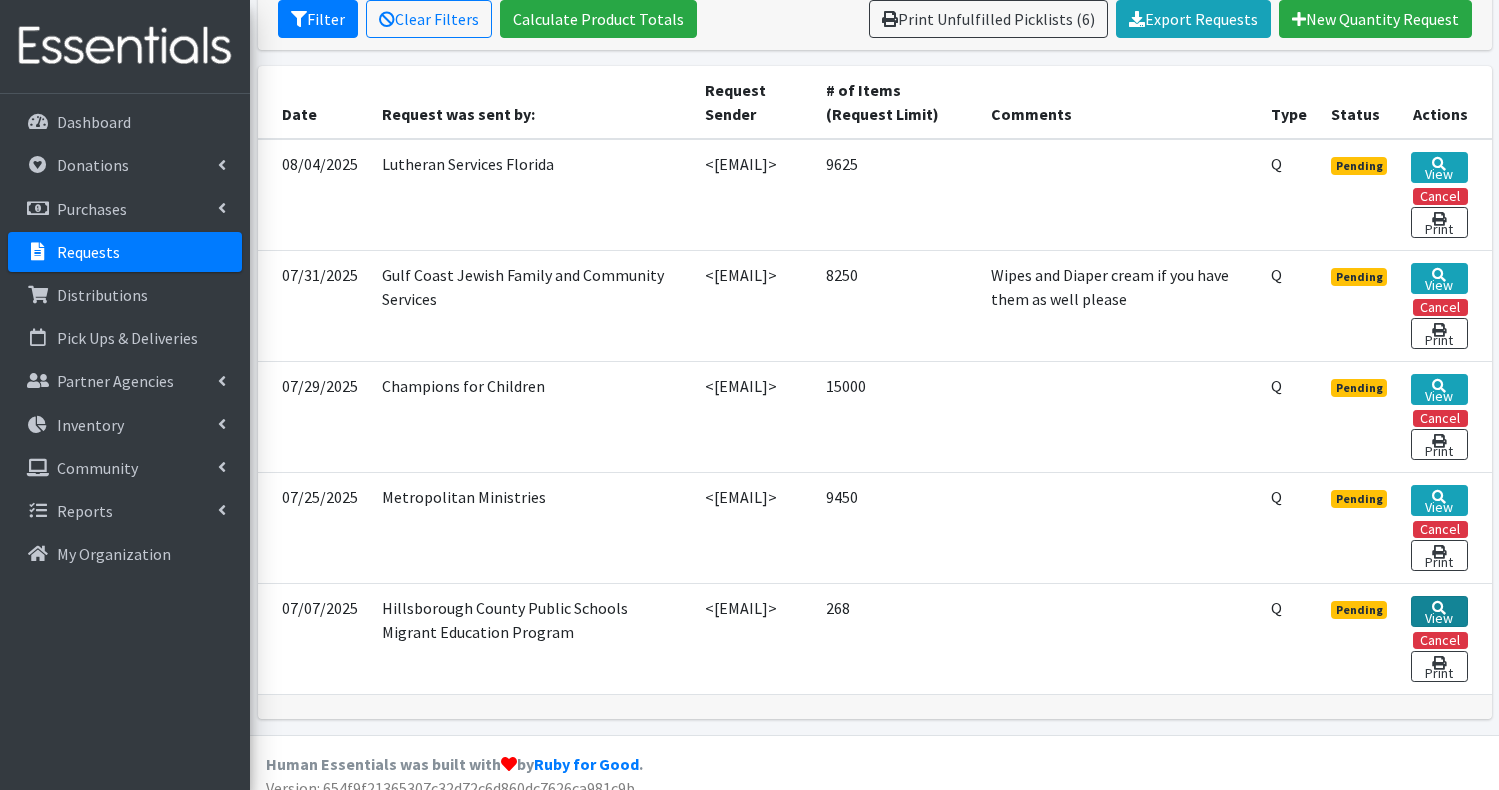 click on "View" at bounding box center [1439, 611] 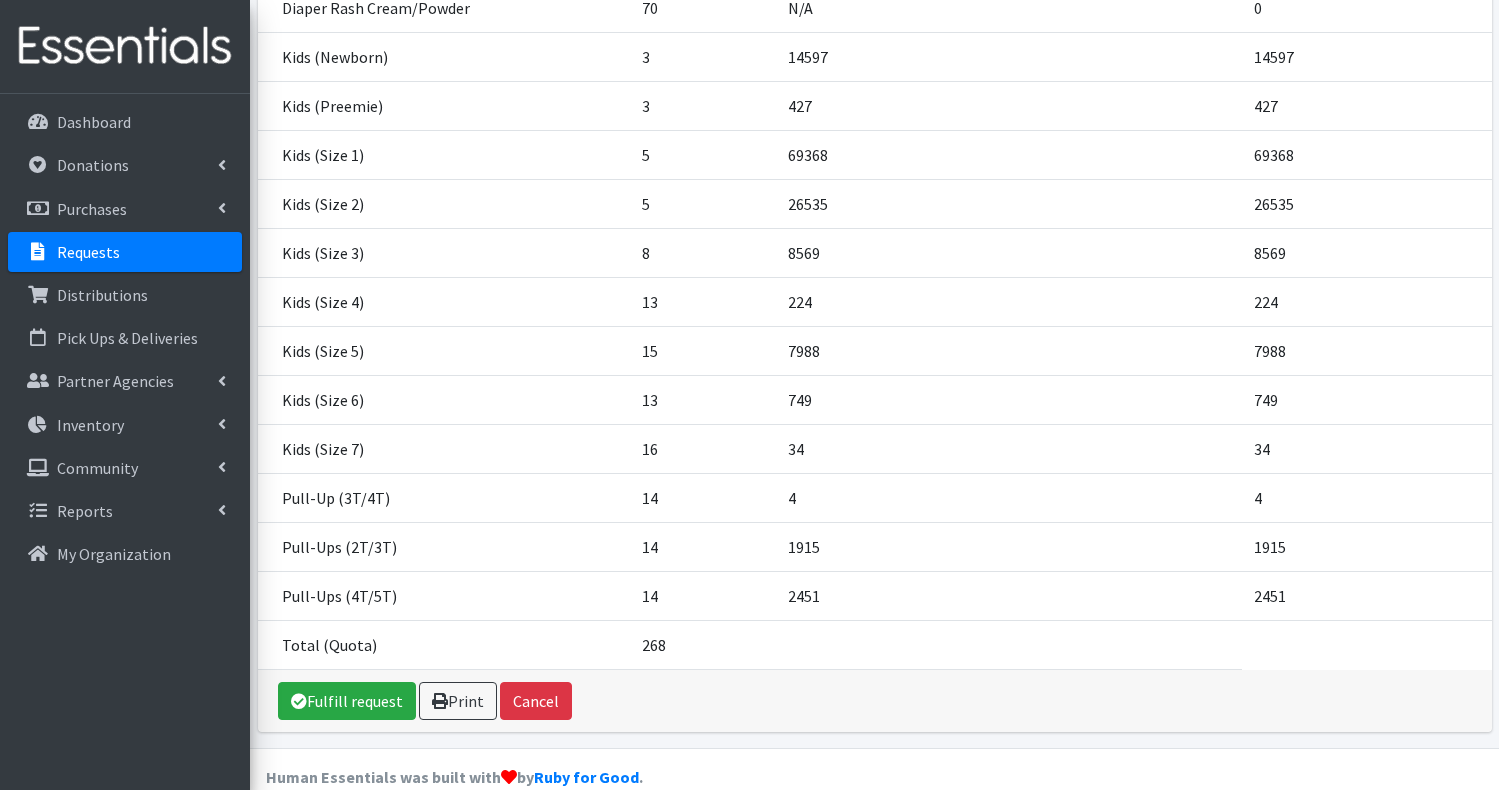scroll, scrollTop: 480, scrollLeft: 0, axis: vertical 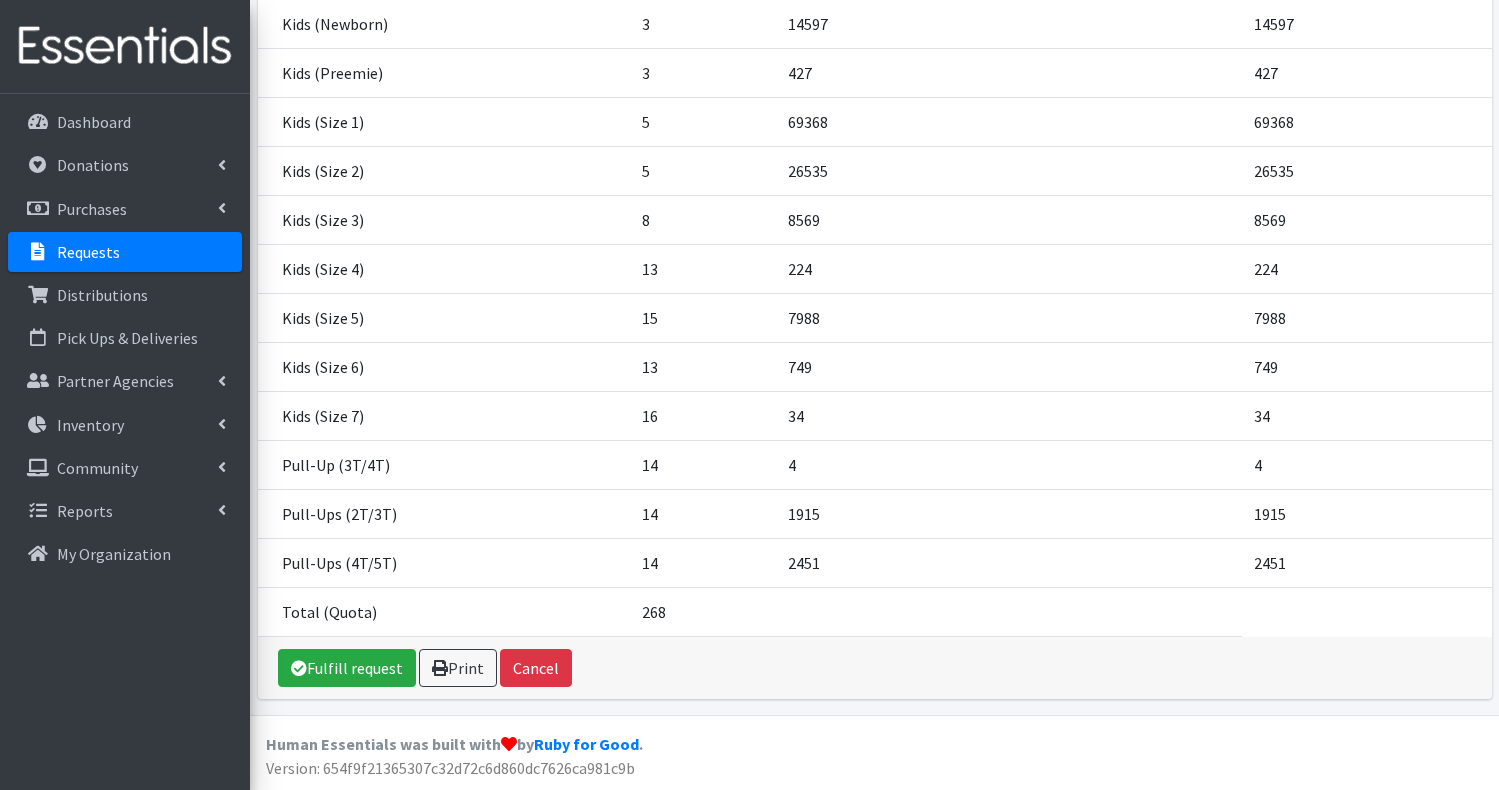 click on "Requests" at bounding box center [88, 252] 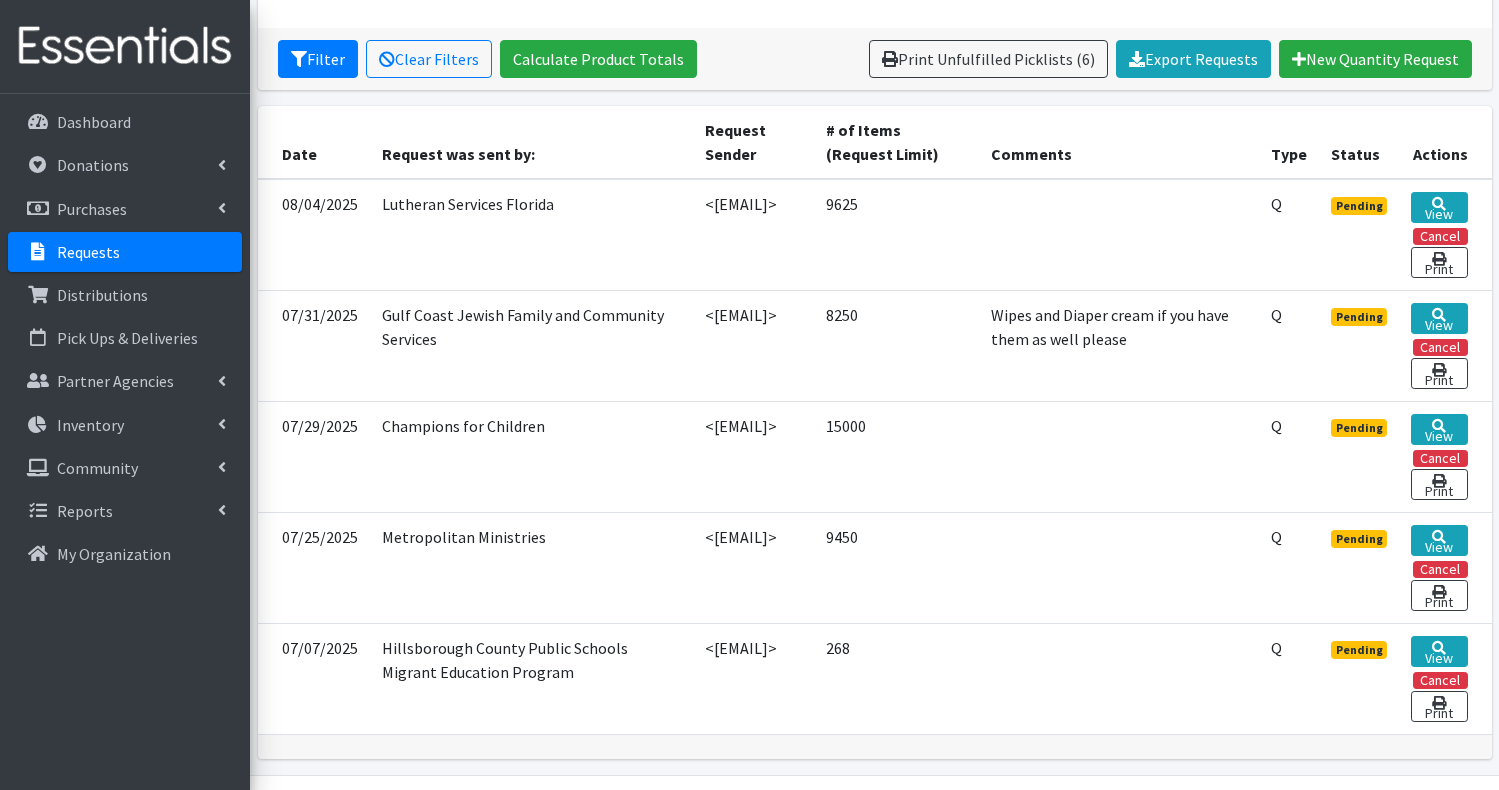 scroll, scrollTop: 400, scrollLeft: 0, axis: vertical 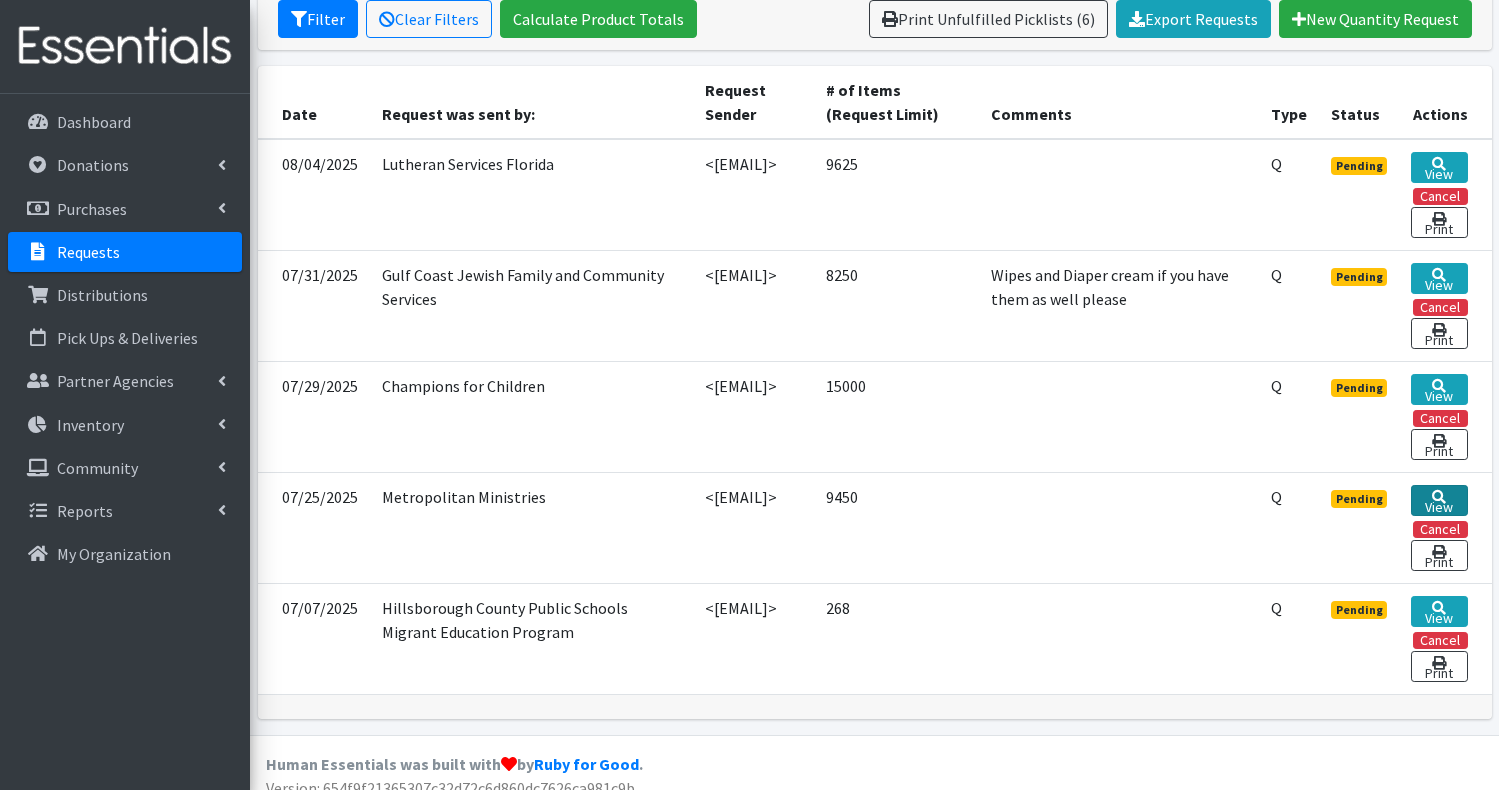 click on "View" at bounding box center (1439, 500) 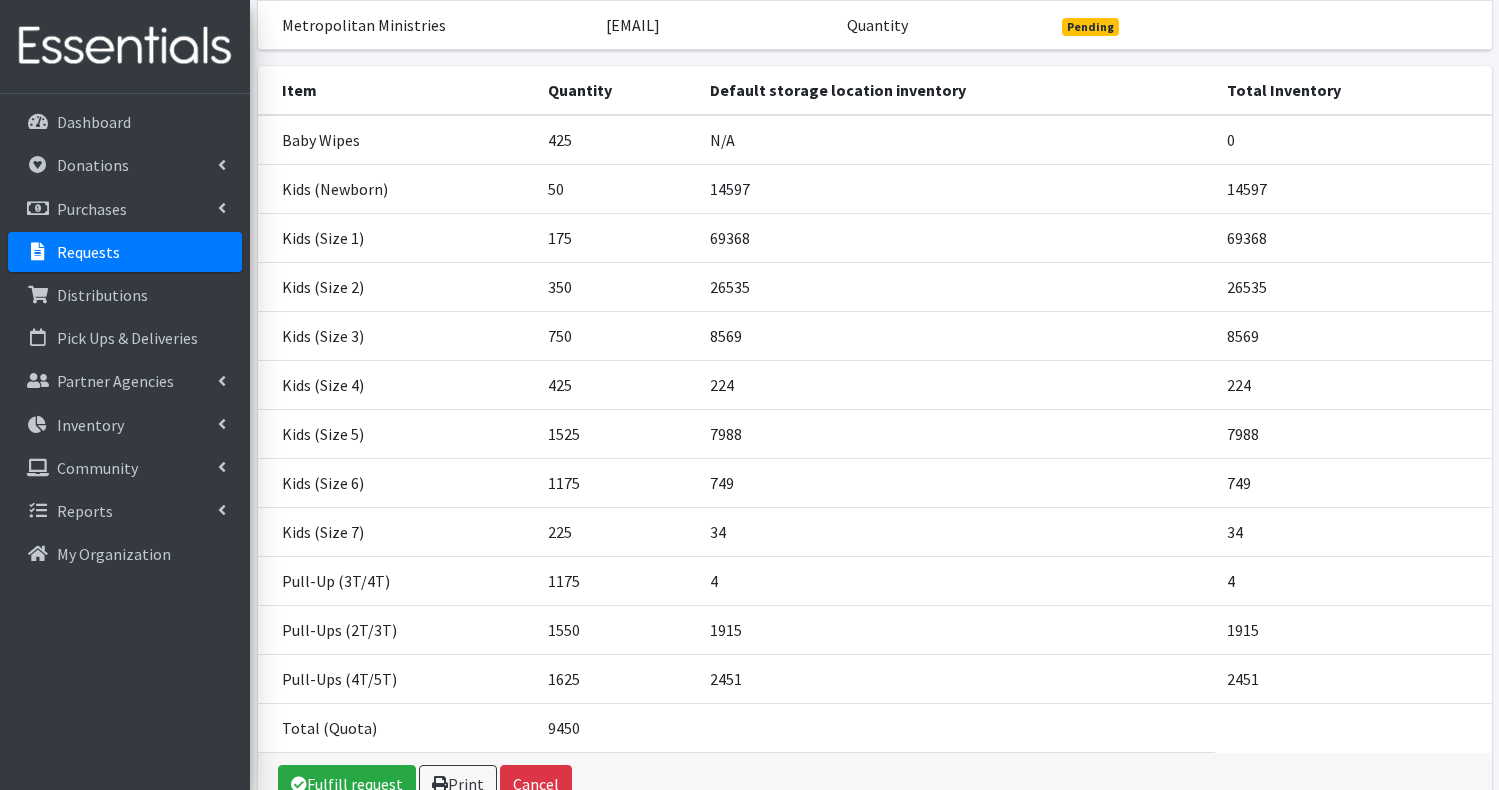 scroll, scrollTop: 240, scrollLeft: 0, axis: vertical 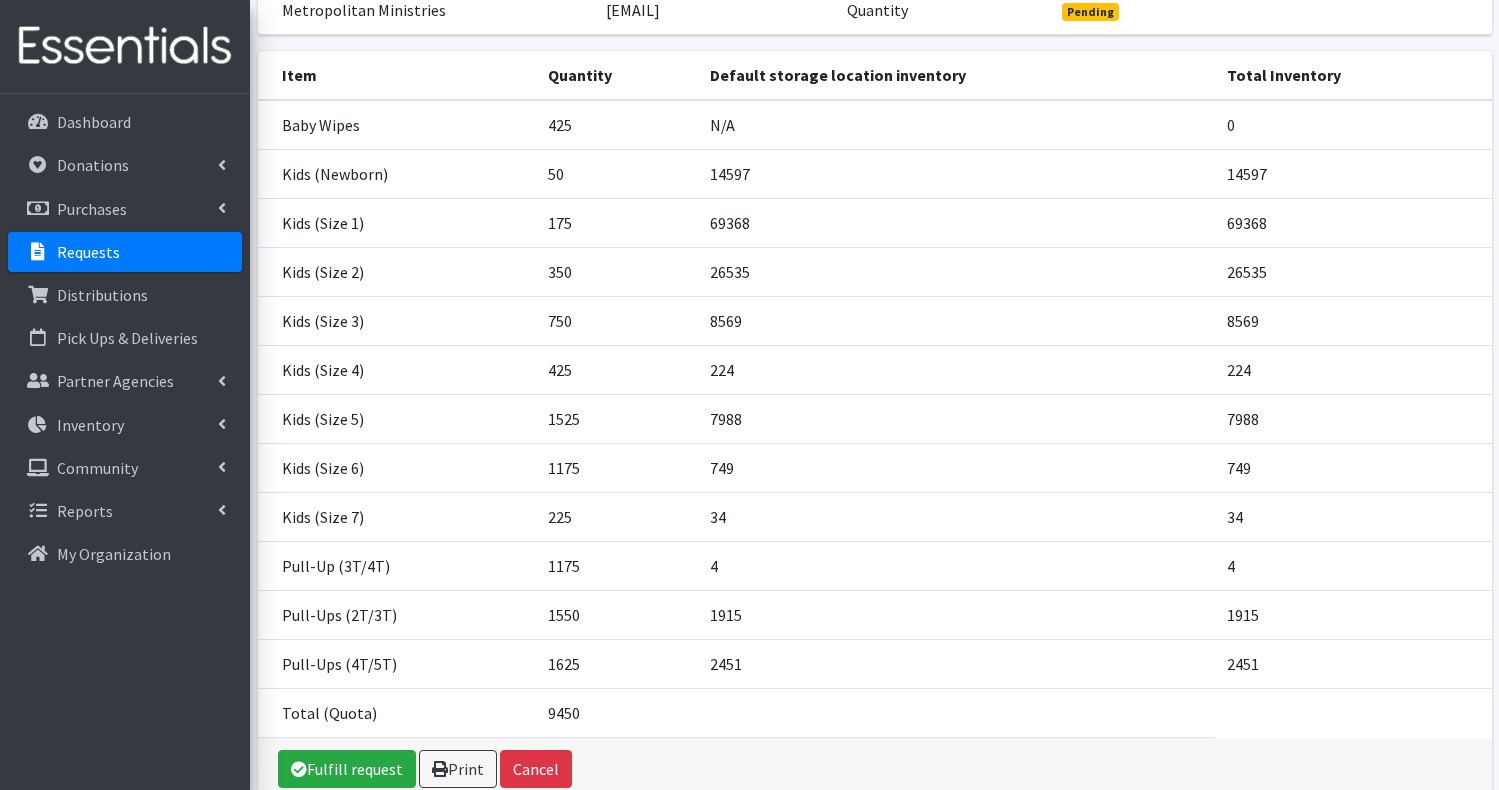 click on "Requests" at bounding box center [88, 252] 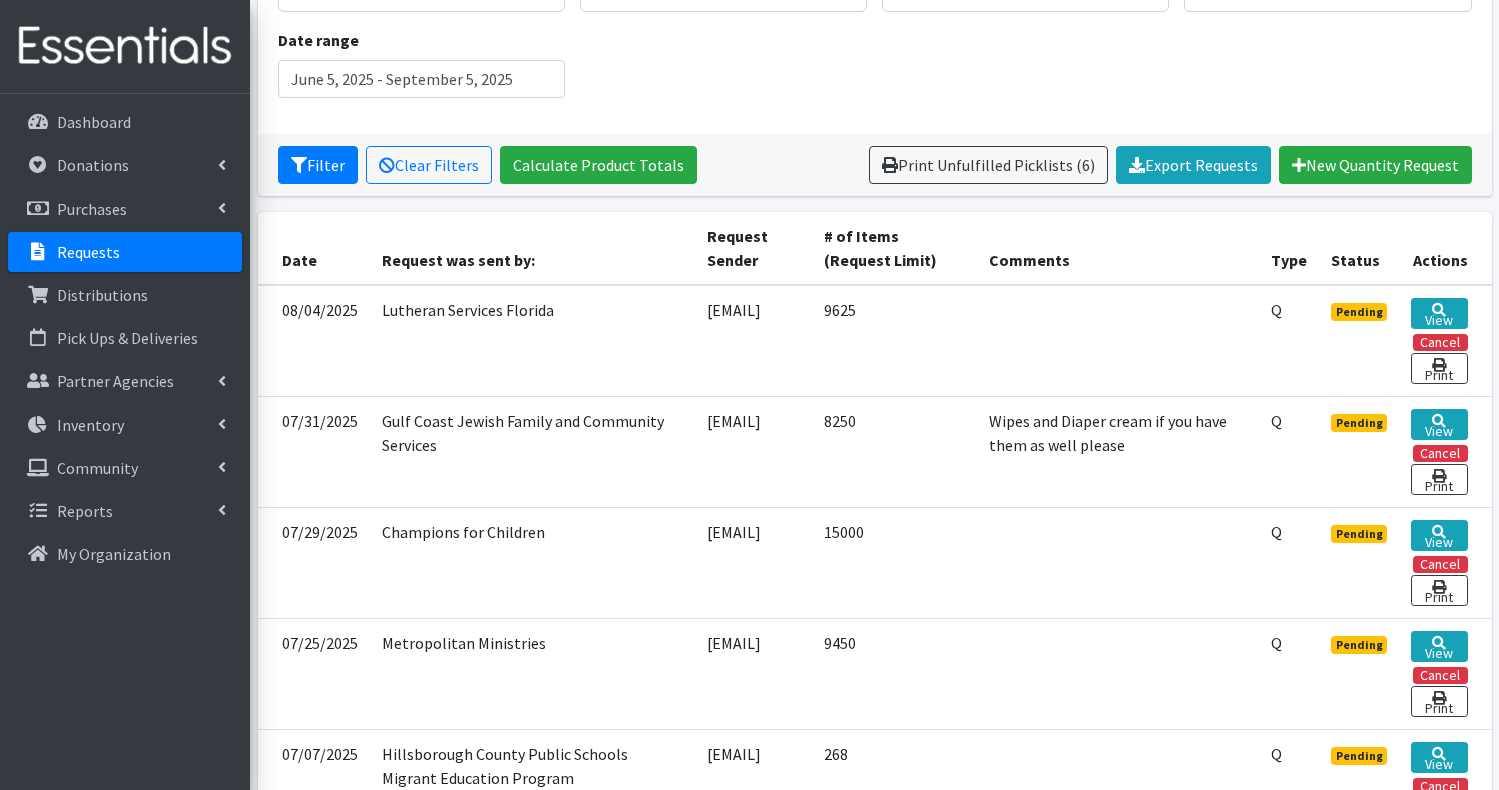 scroll, scrollTop: 280, scrollLeft: 0, axis: vertical 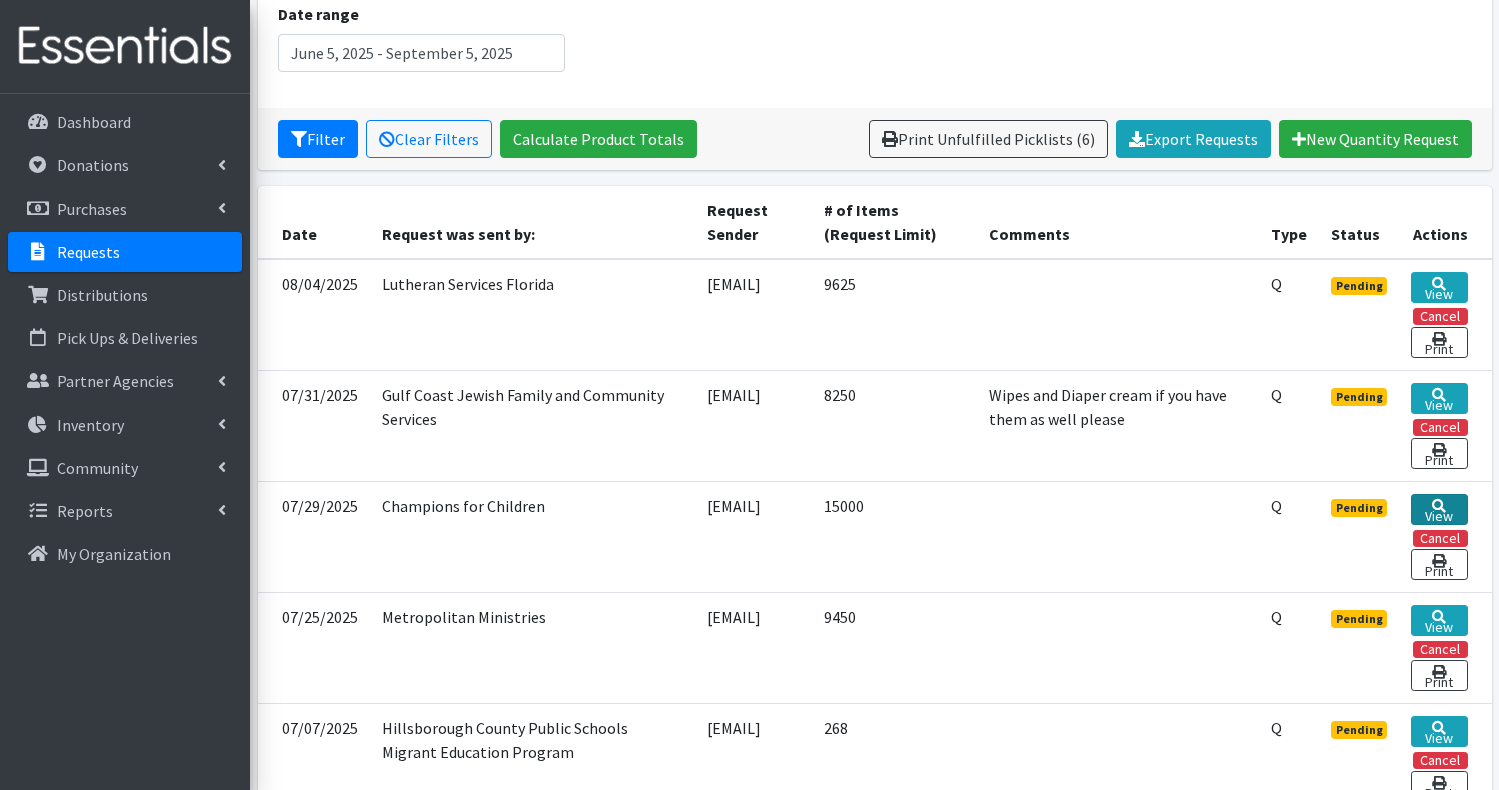 click on "View" at bounding box center (1439, 509) 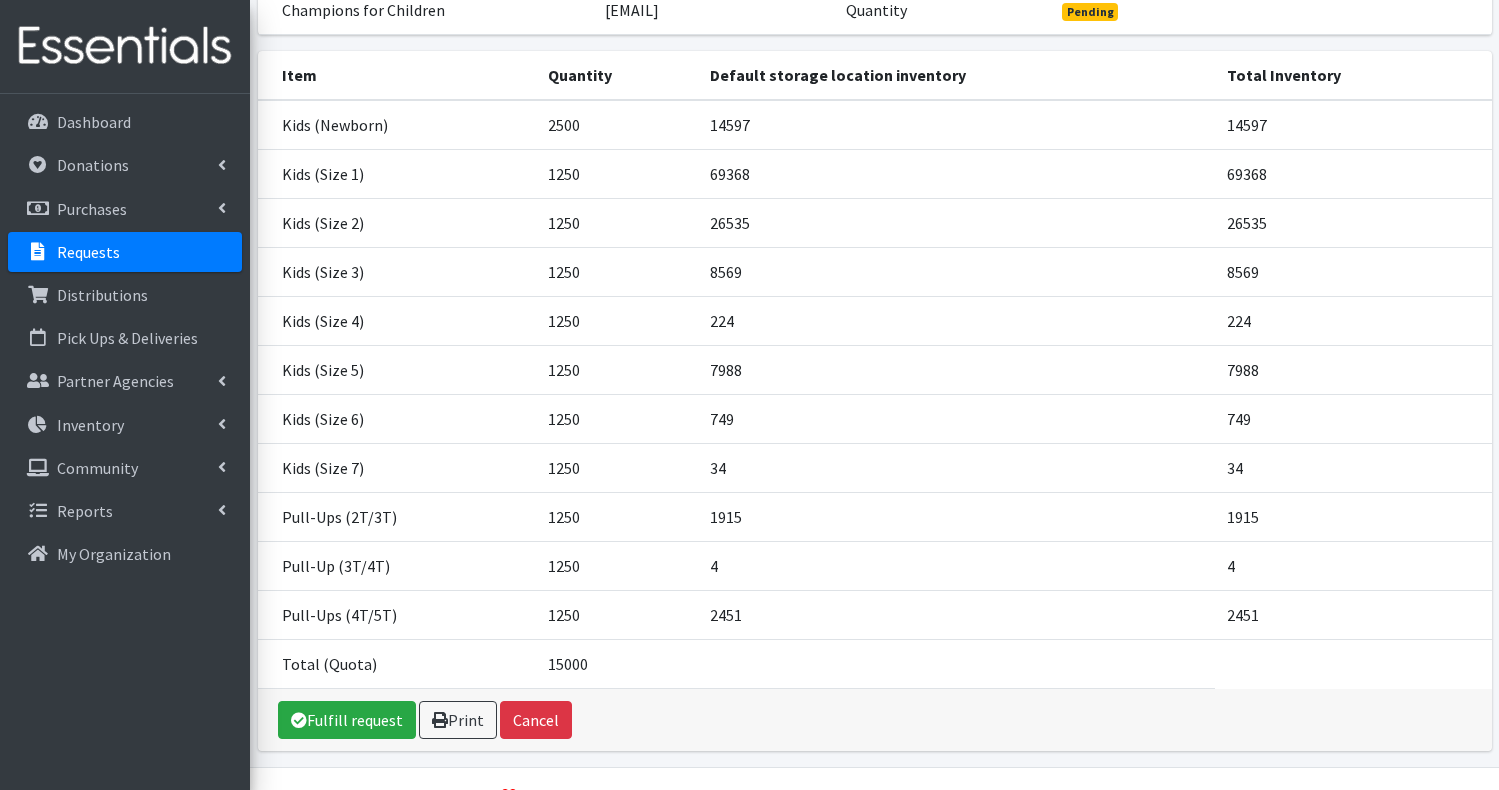 scroll, scrollTop: 280, scrollLeft: 0, axis: vertical 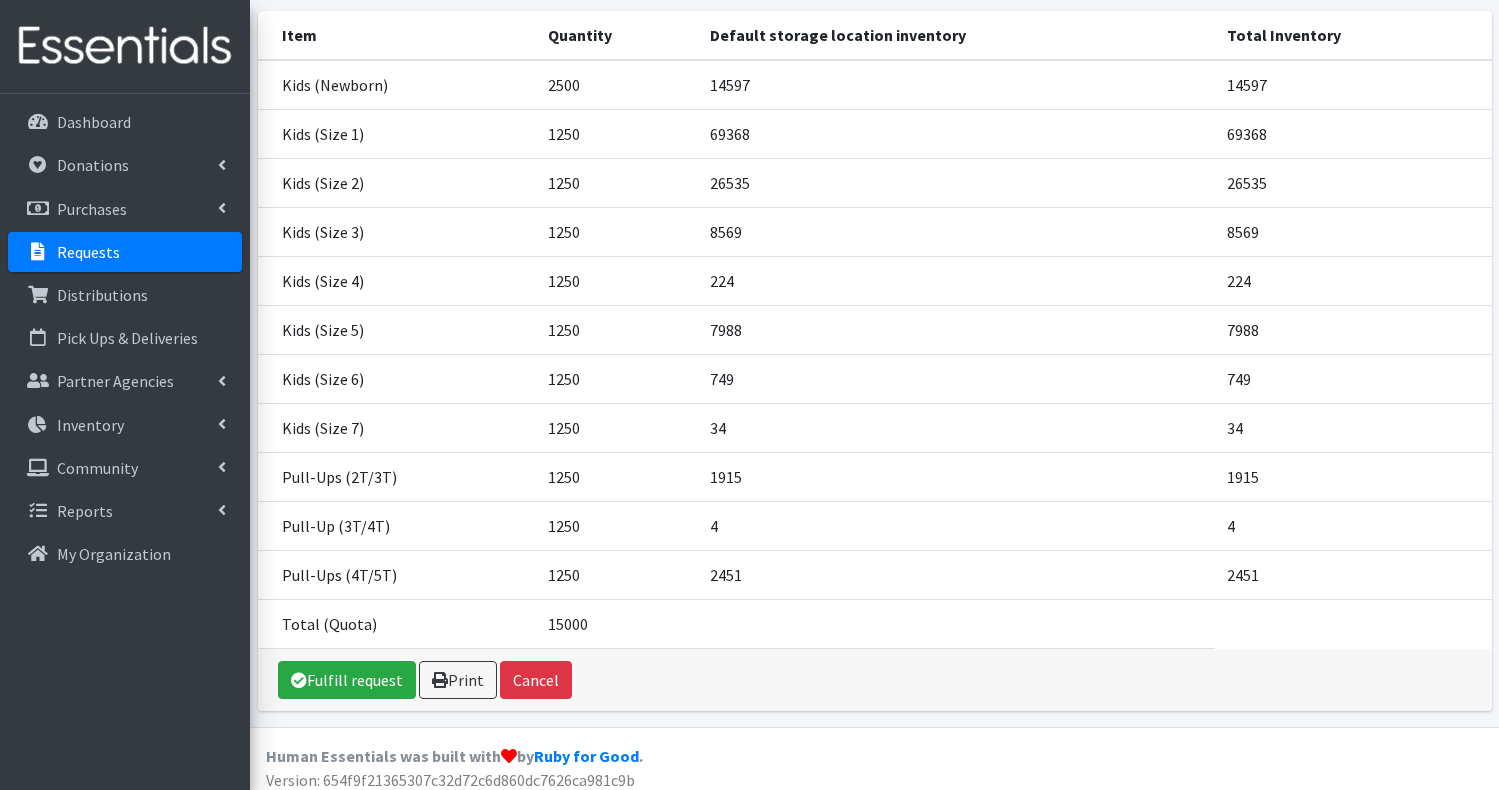 click on "Requests" at bounding box center [88, 252] 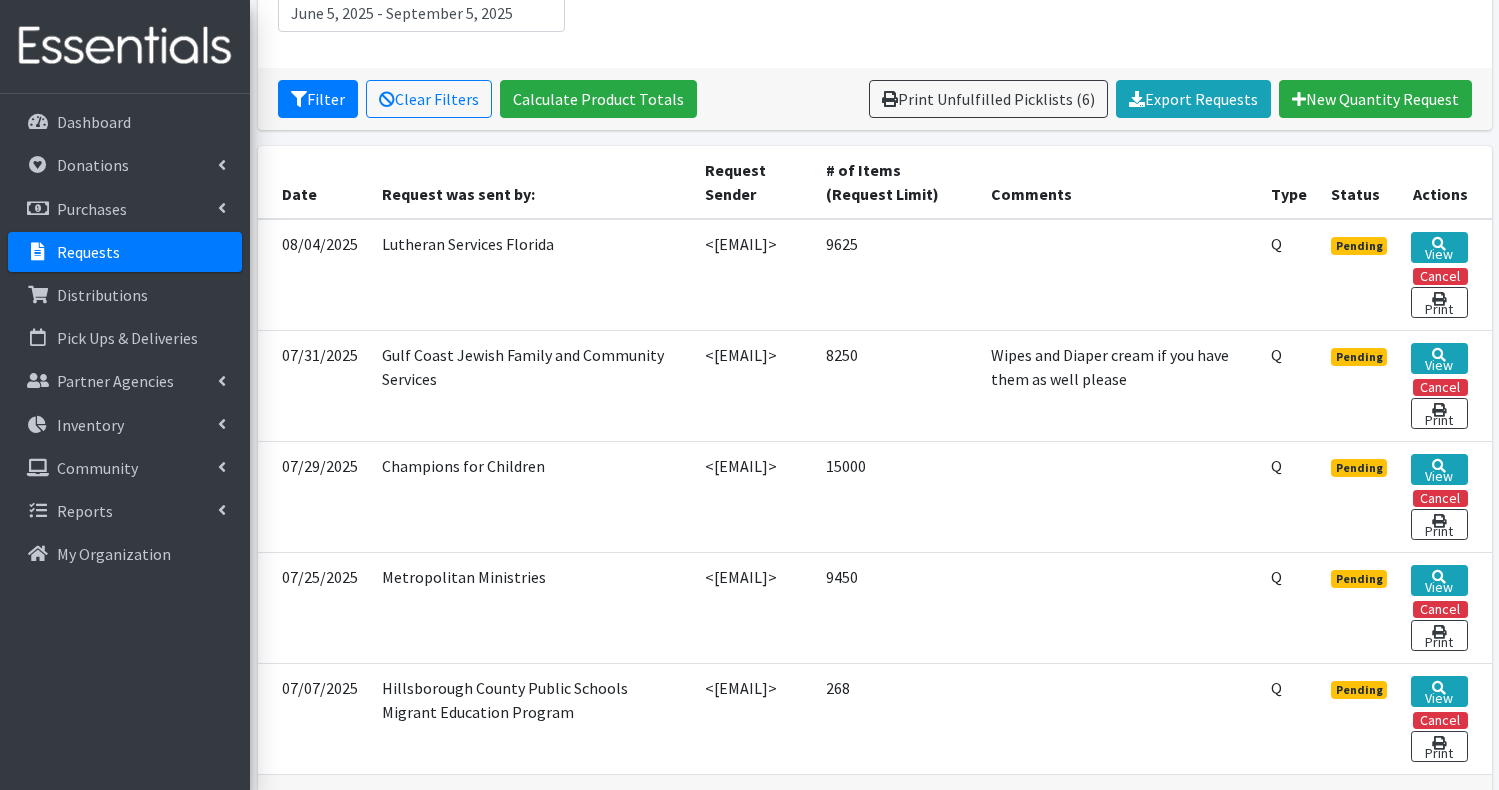 scroll, scrollTop: 360, scrollLeft: 0, axis: vertical 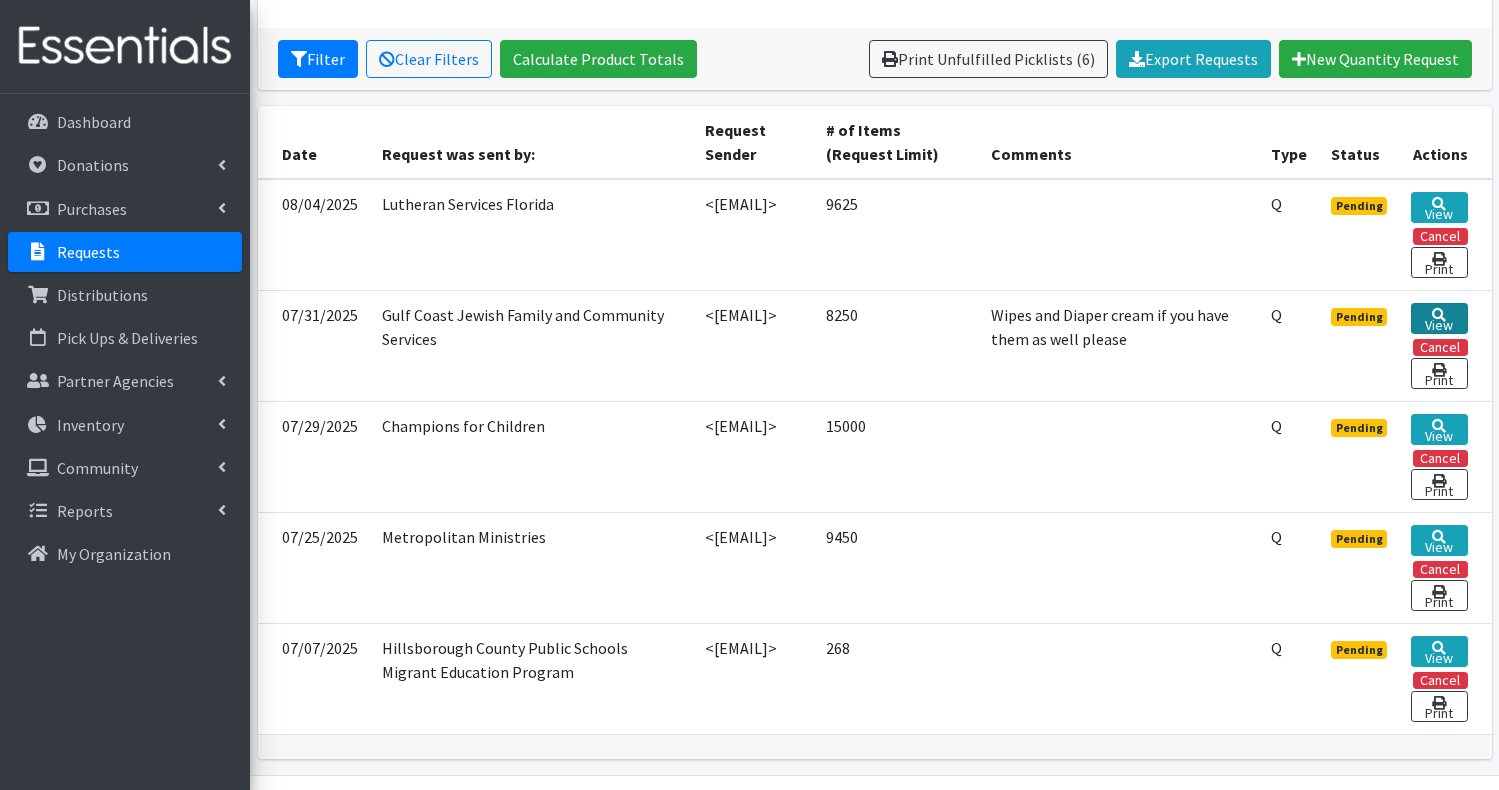 click on "View" at bounding box center (1439, 318) 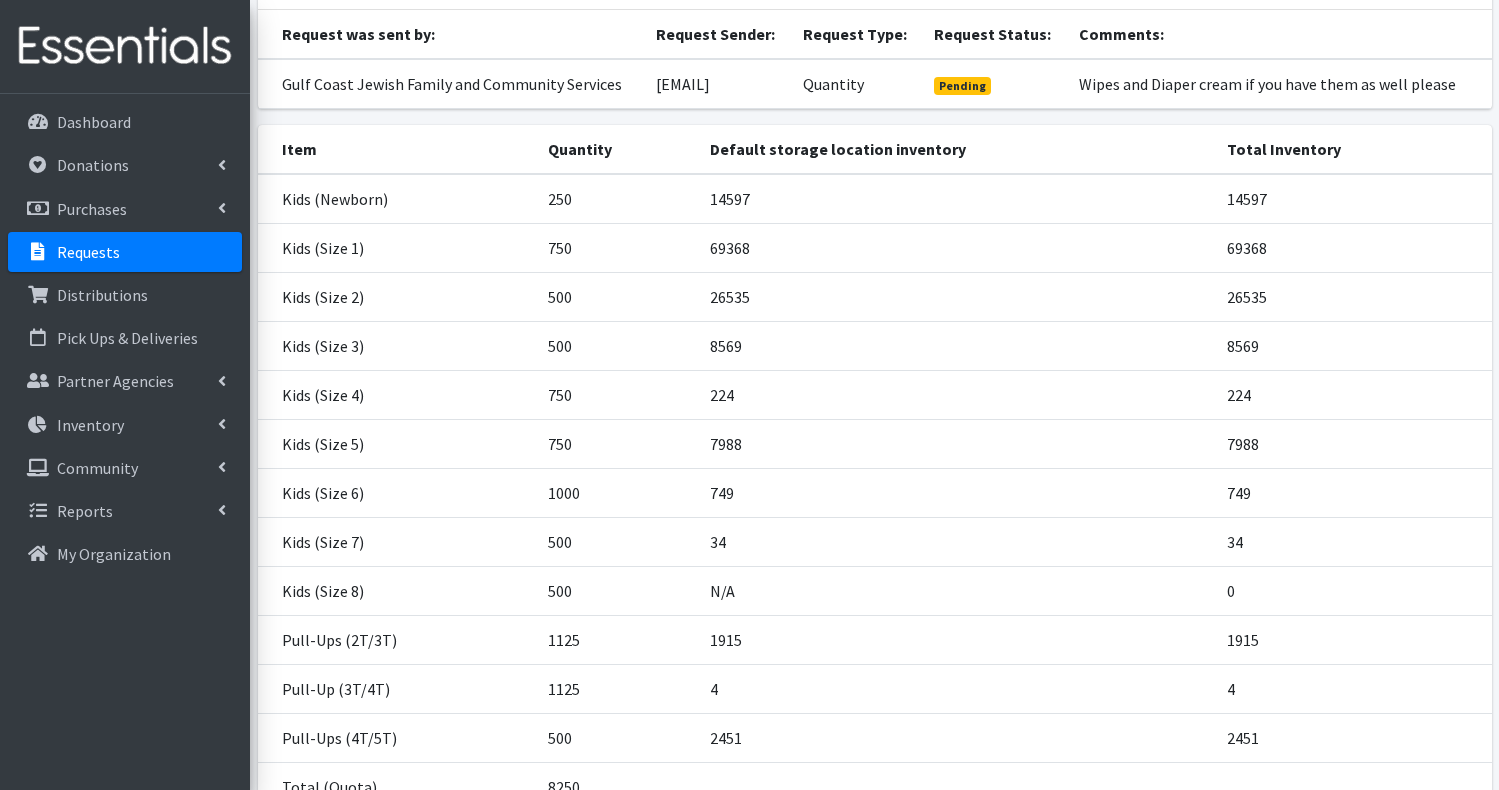 scroll, scrollTop: 240, scrollLeft: 0, axis: vertical 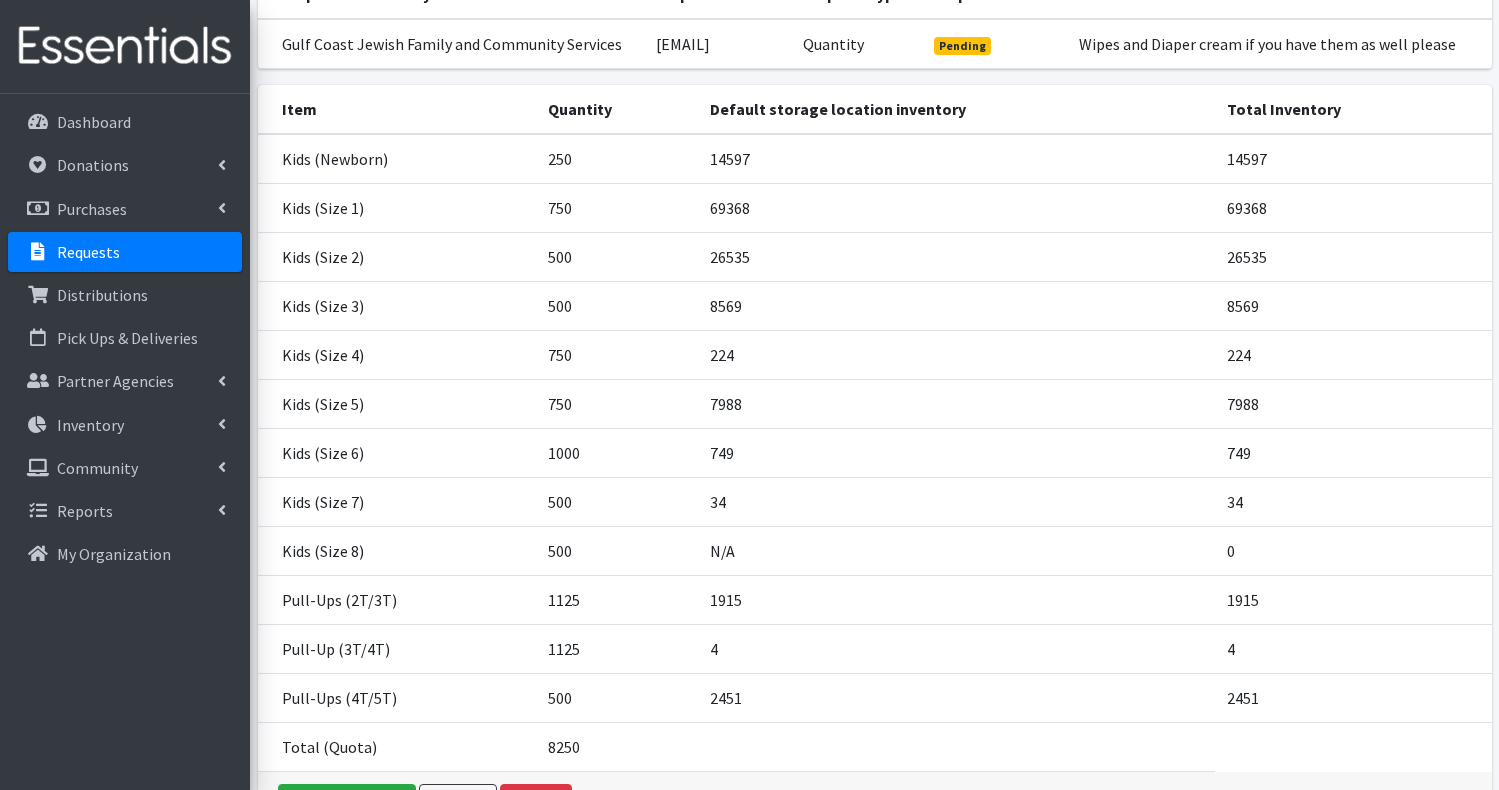 click on "Requests" at bounding box center [88, 252] 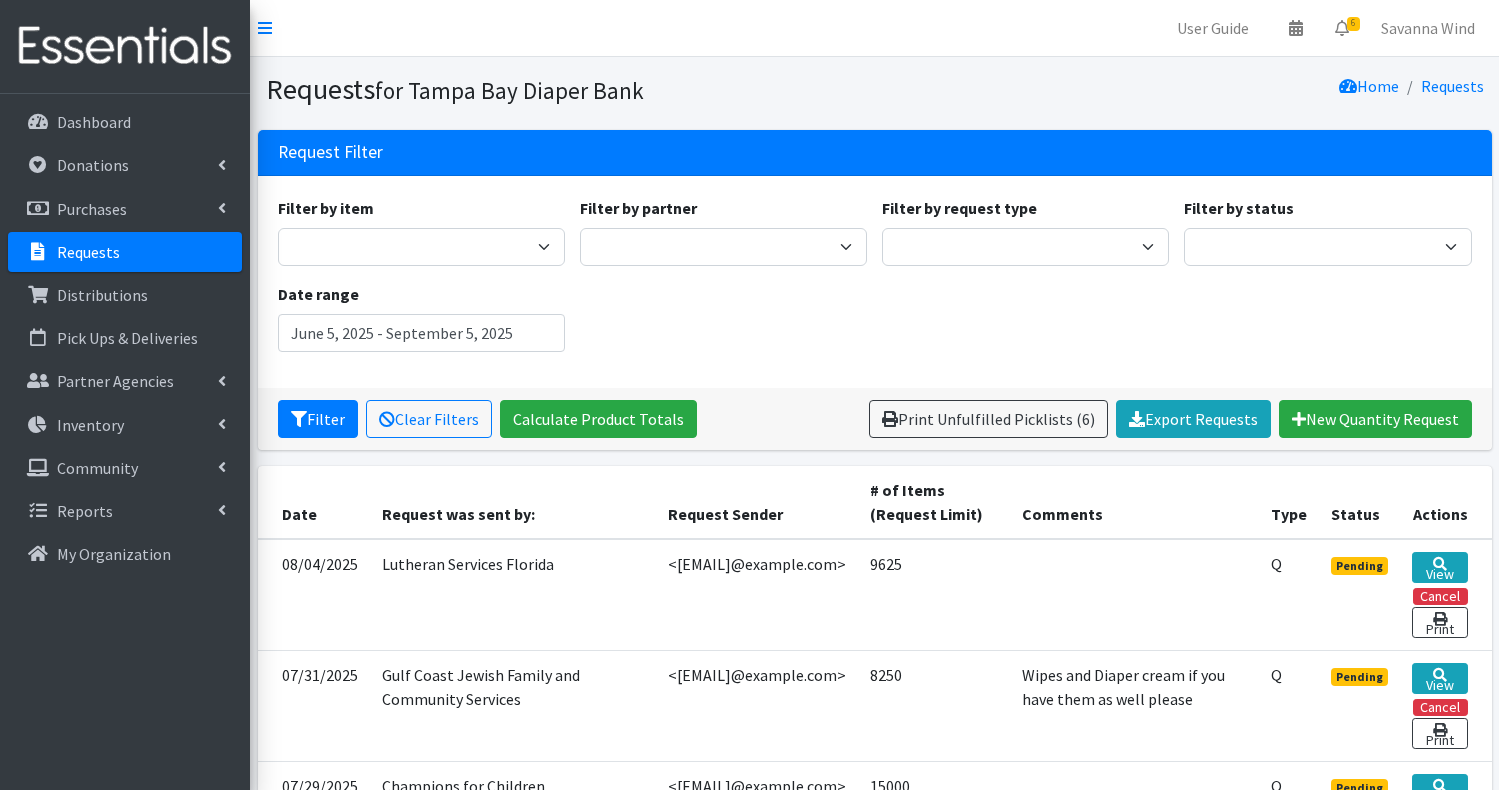 scroll, scrollTop: 0, scrollLeft: 0, axis: both 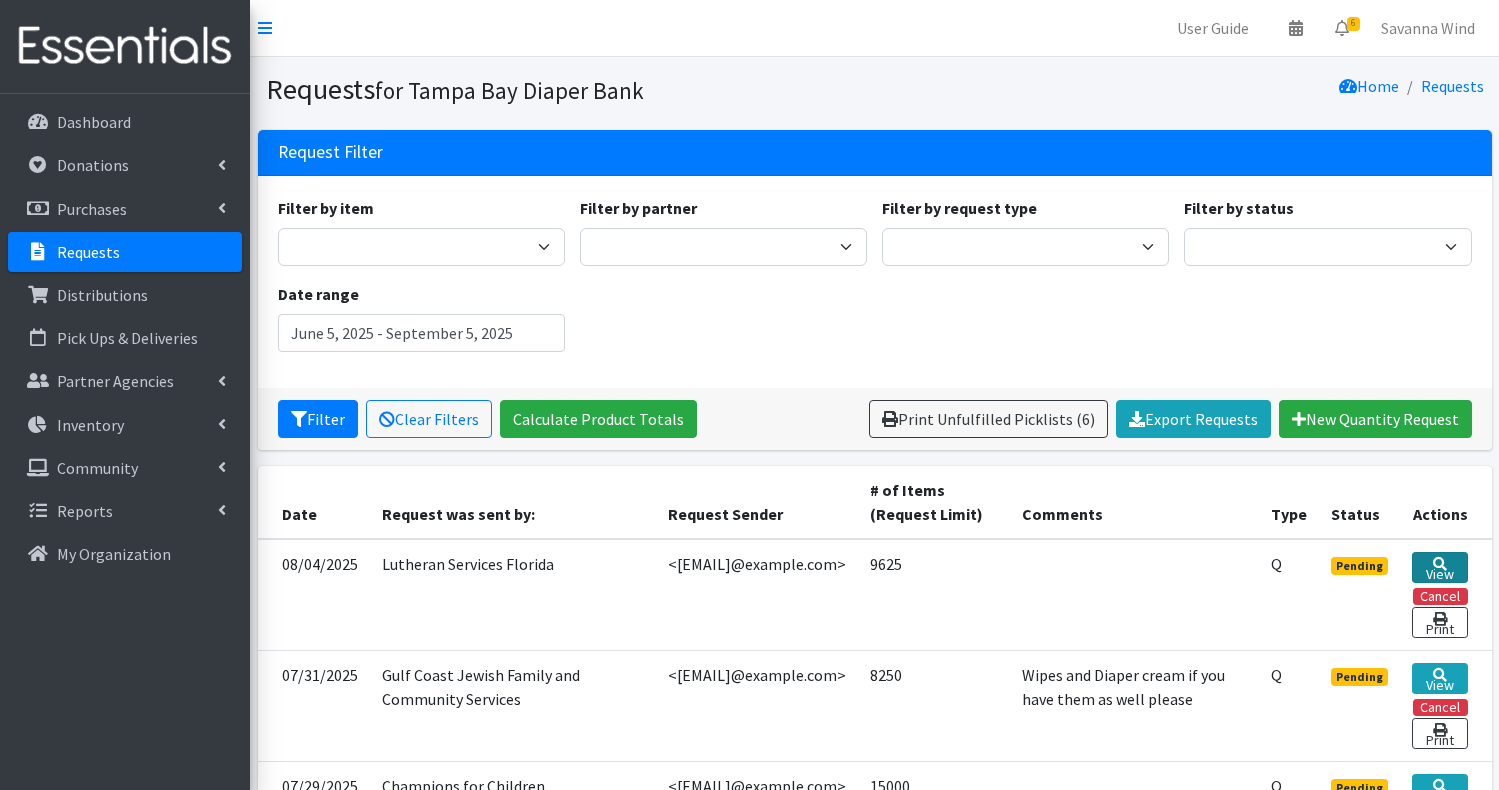 click at bounding box center [1440, 564] 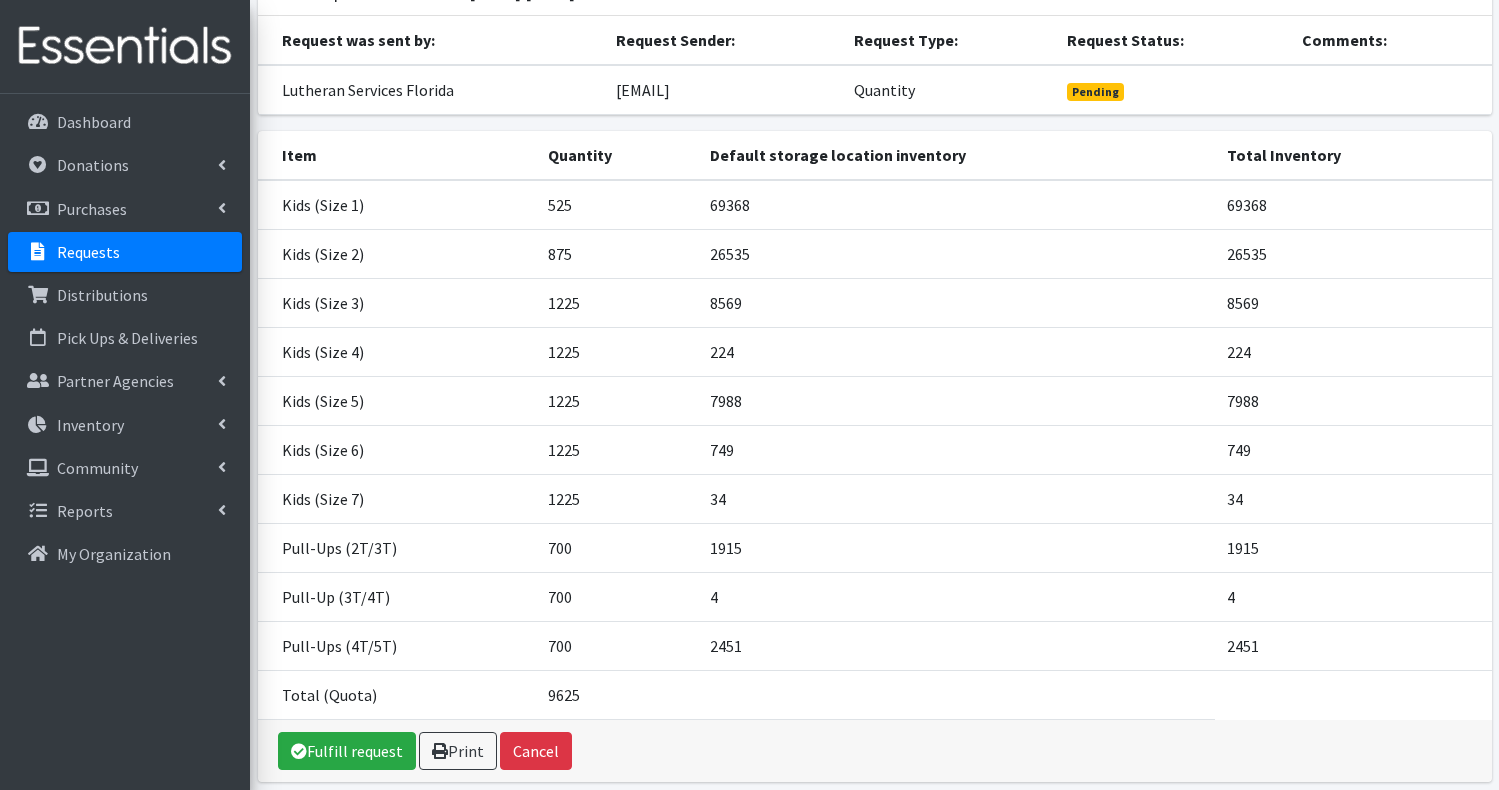 scroll, scrollTop: 200, scrollLeft: 0, axis: vertical 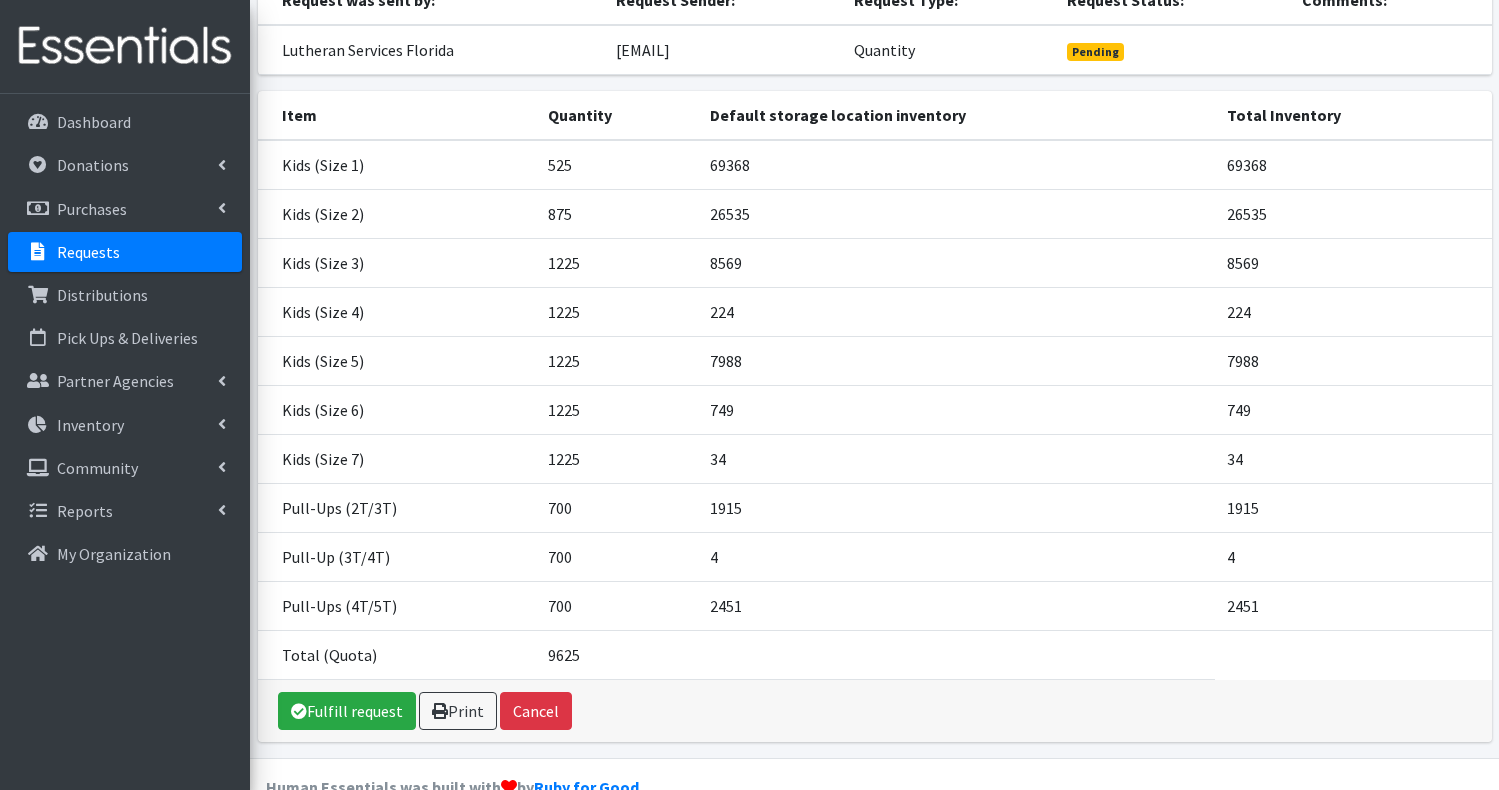 click on "Requests" at bounding box center [88, 252] 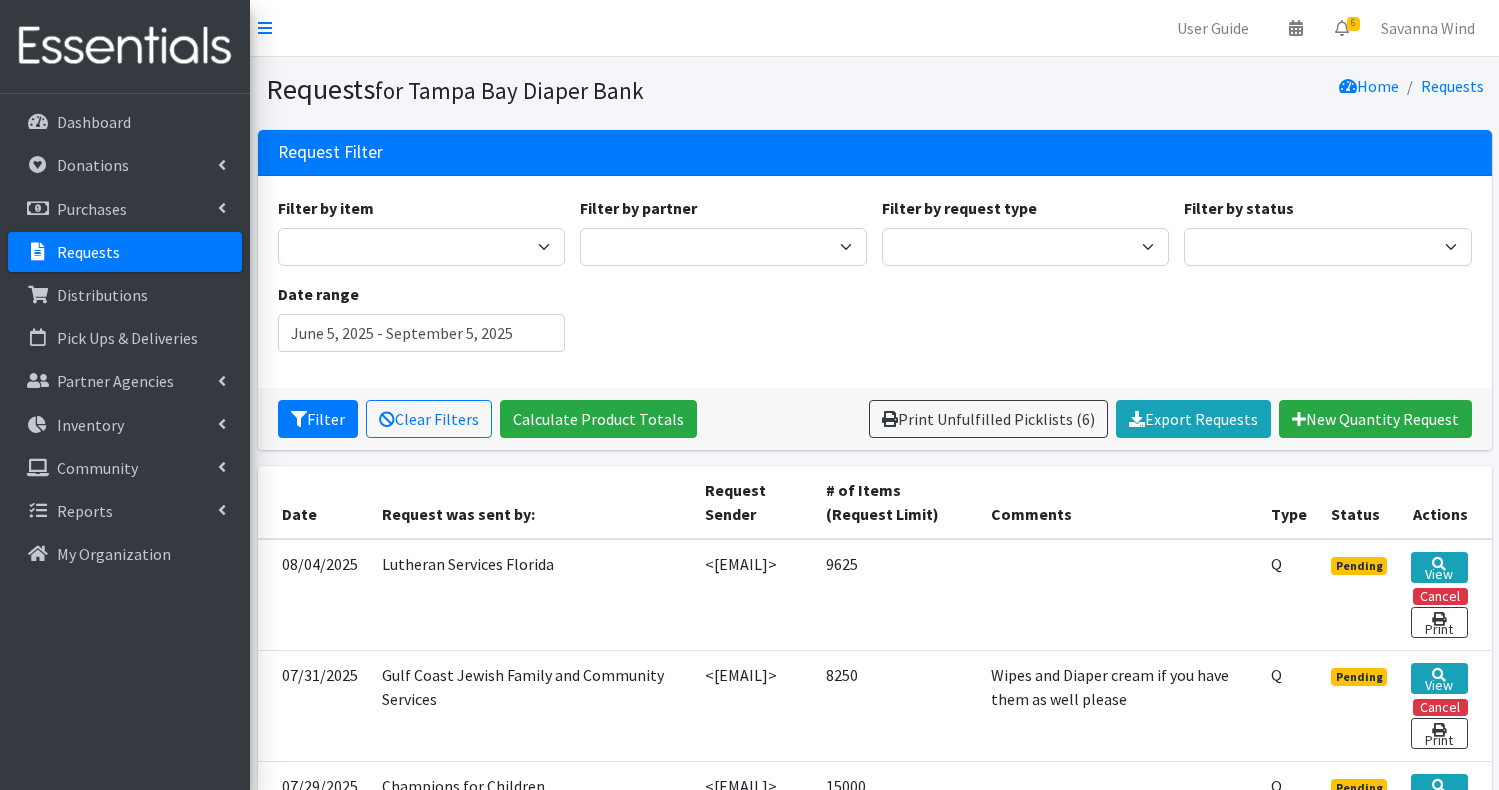 scroll, scrollTop: 0, scrollLeft: 0, axis: both 